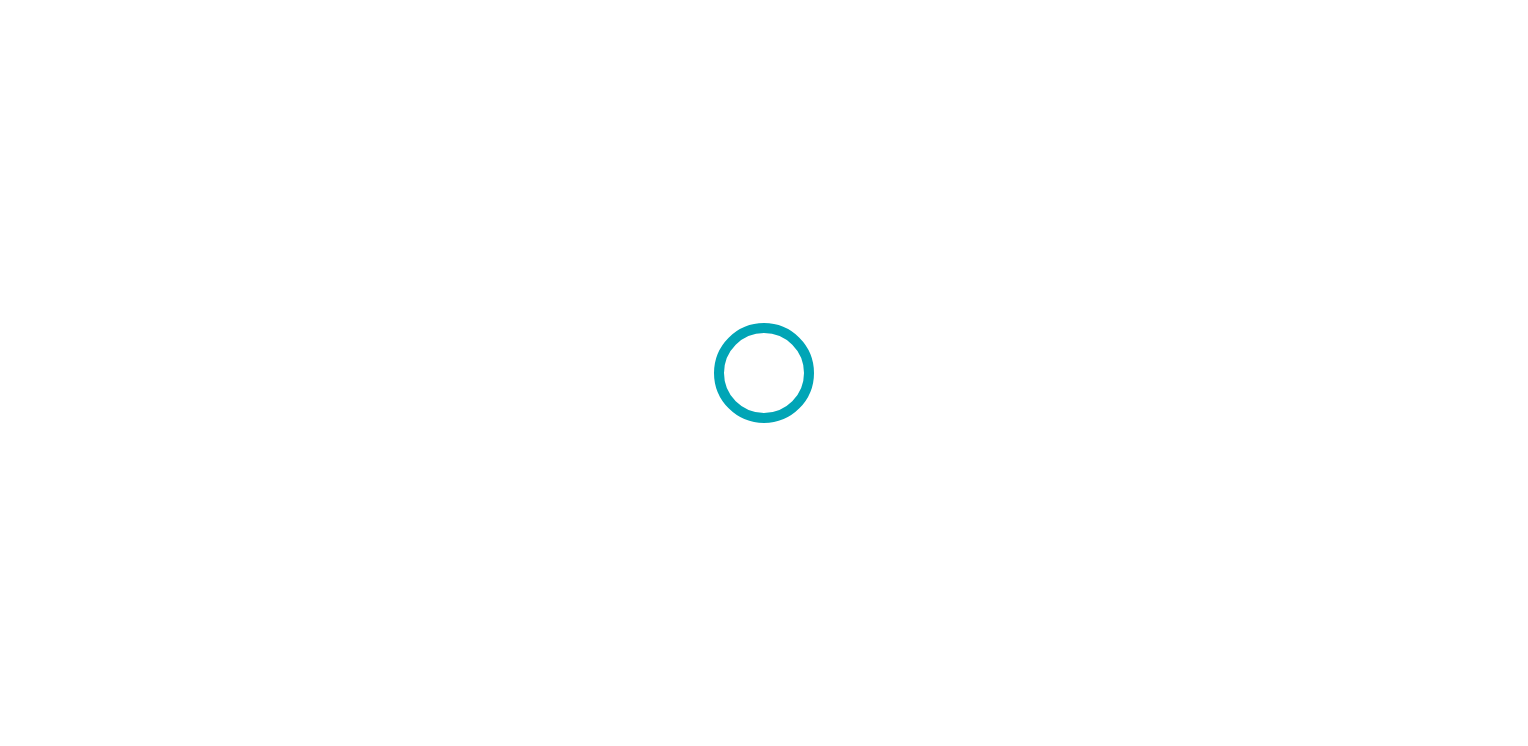 scroll, scrollTop: 0, scrollLeft: 0, axis: both 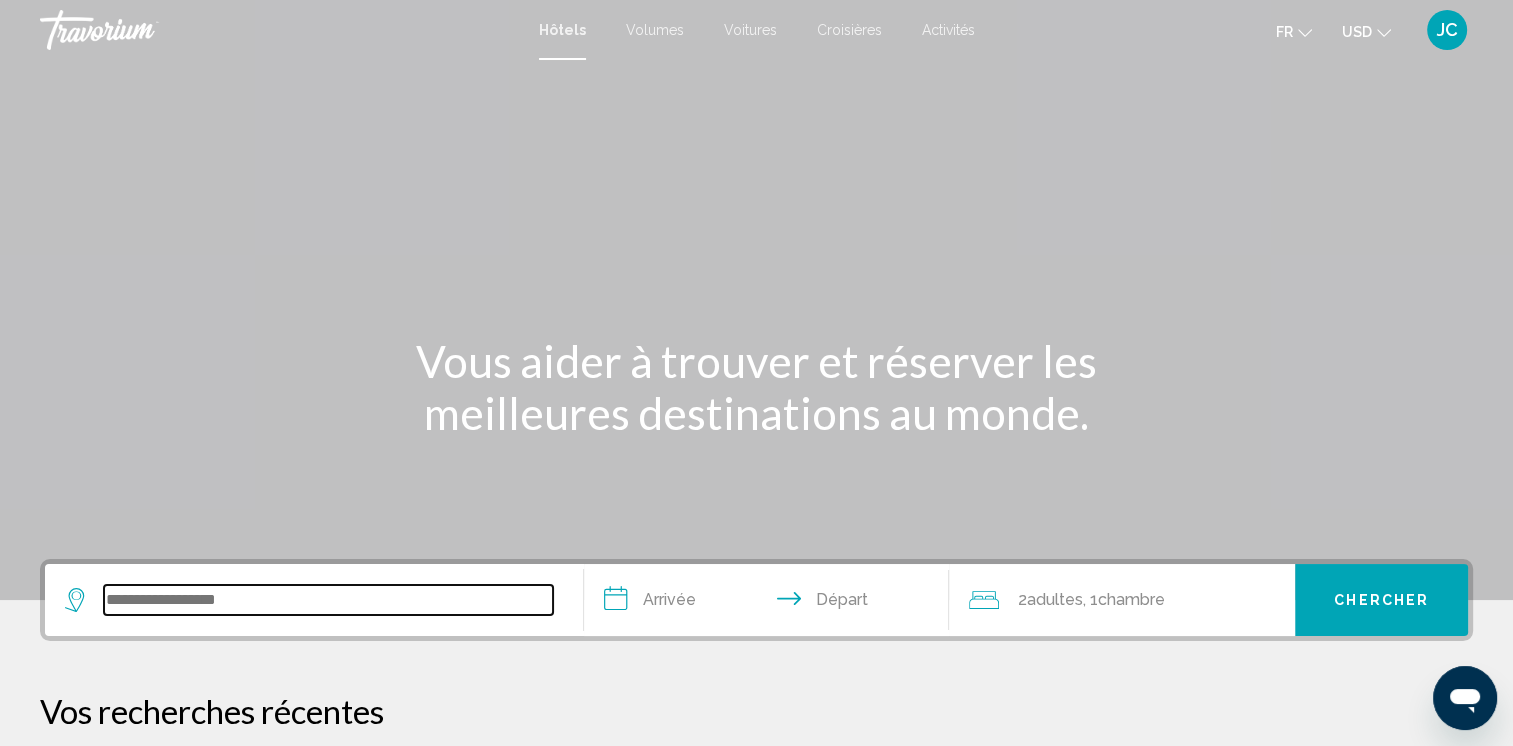 click at bounding box center (328, 600) 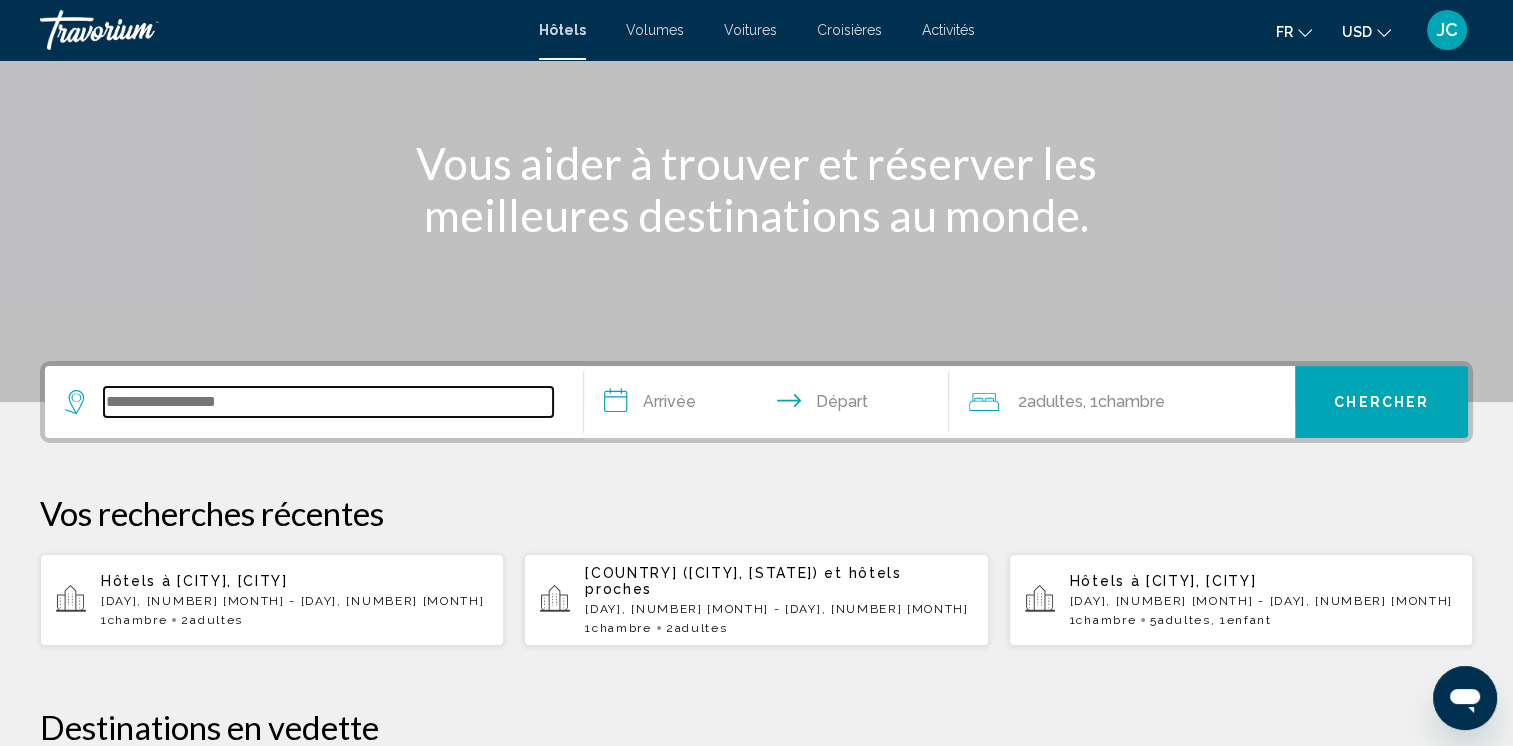 scroll, scrollTop: 493, scrollLeft: 0, axis: vertical 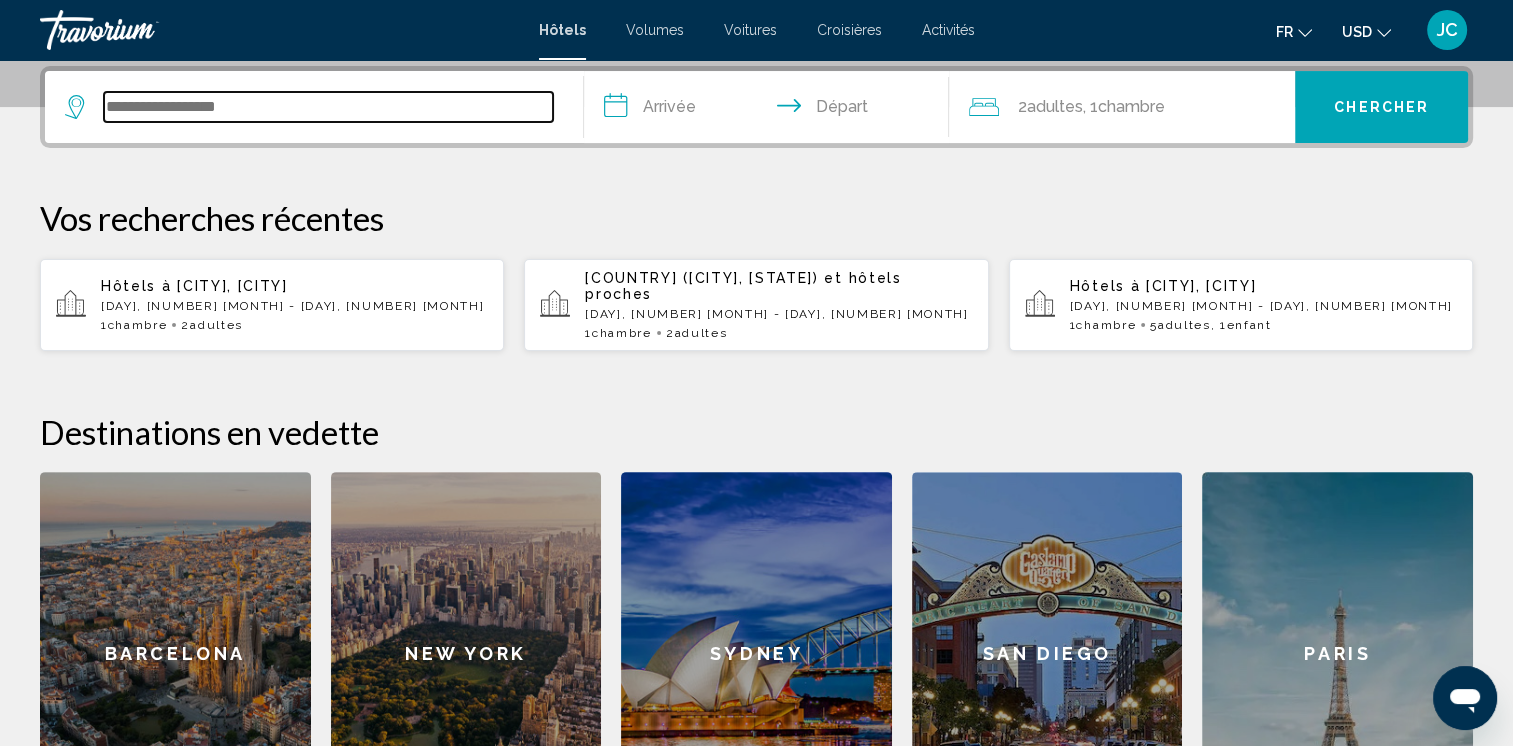 click at bounding box center [328, 107] 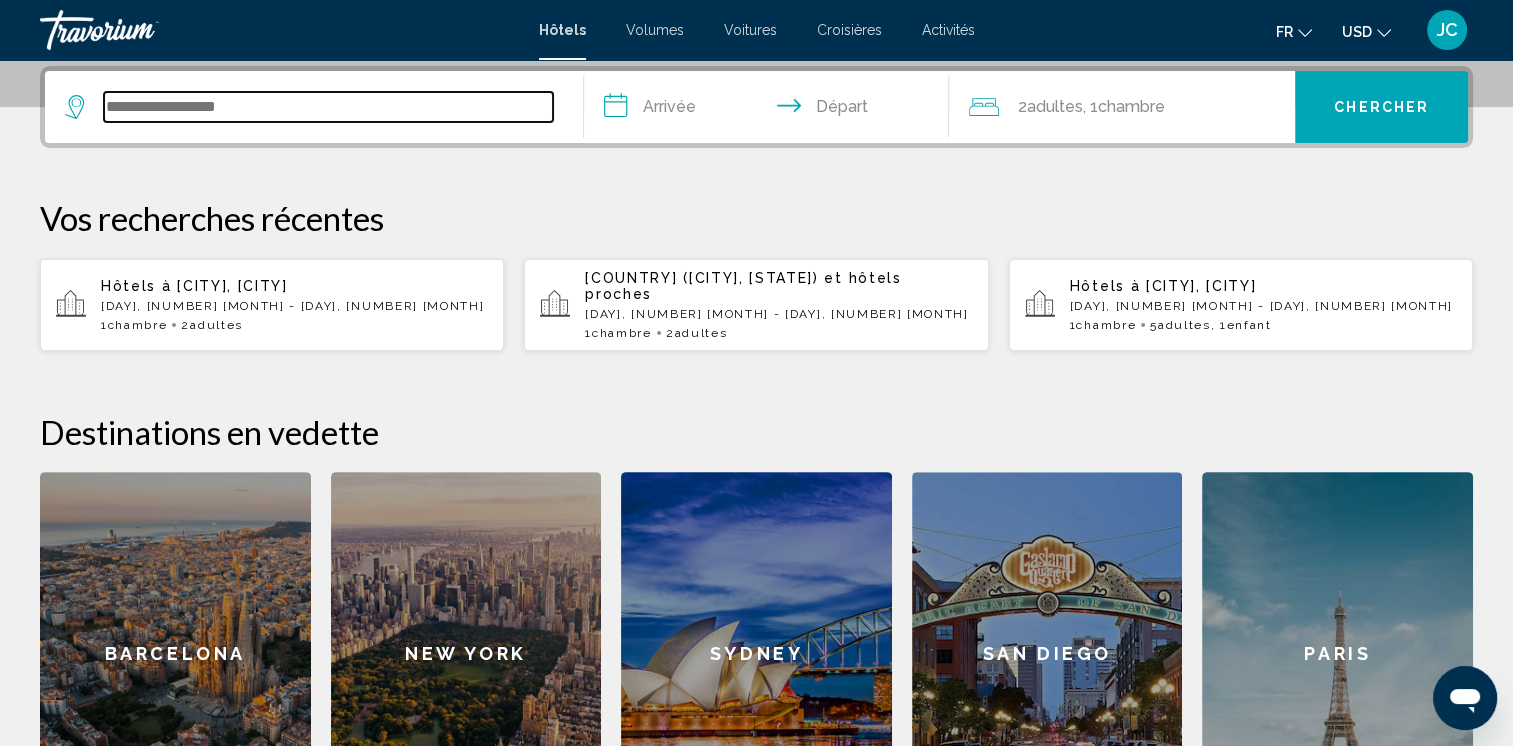 paste on "**********" 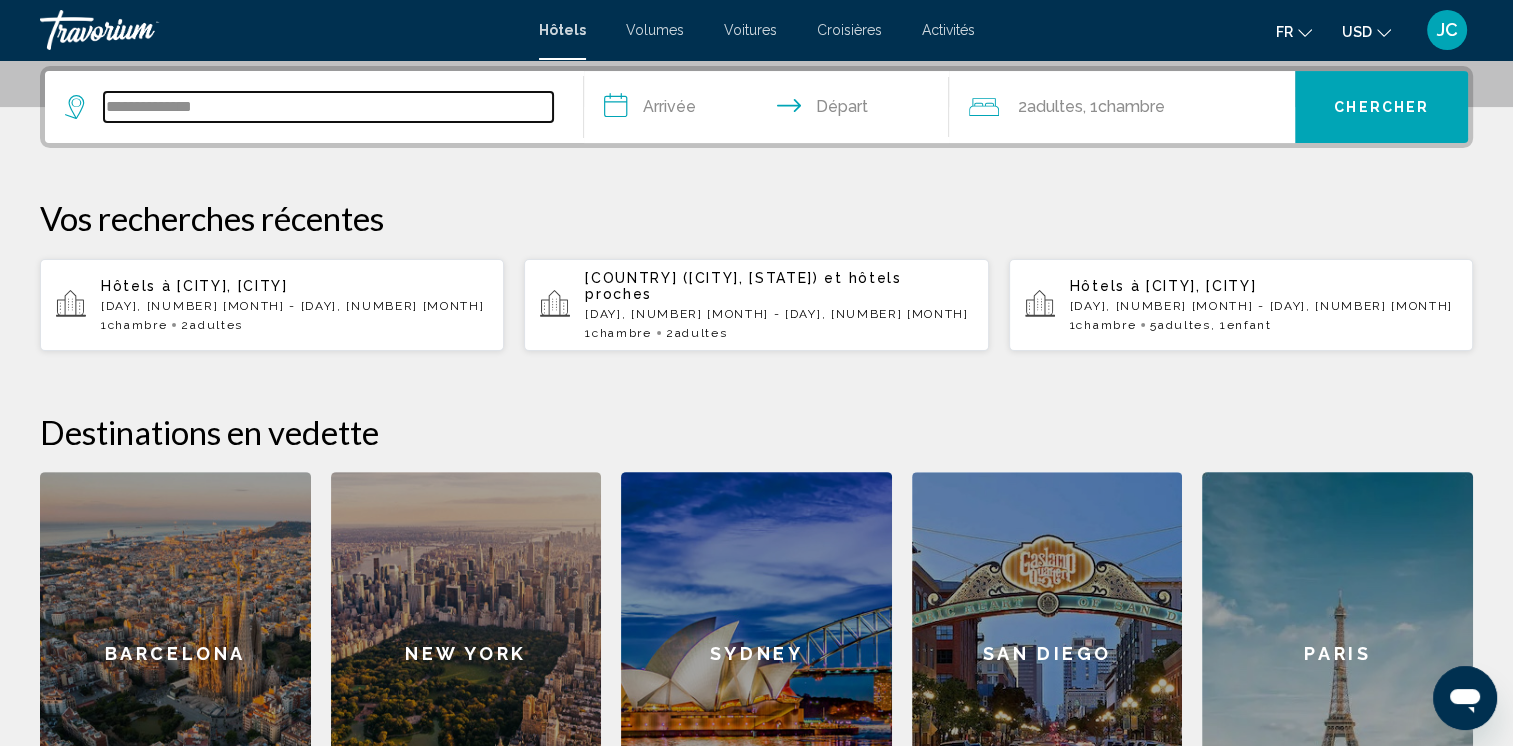 click on "**********" at bounding box center (328, 107) 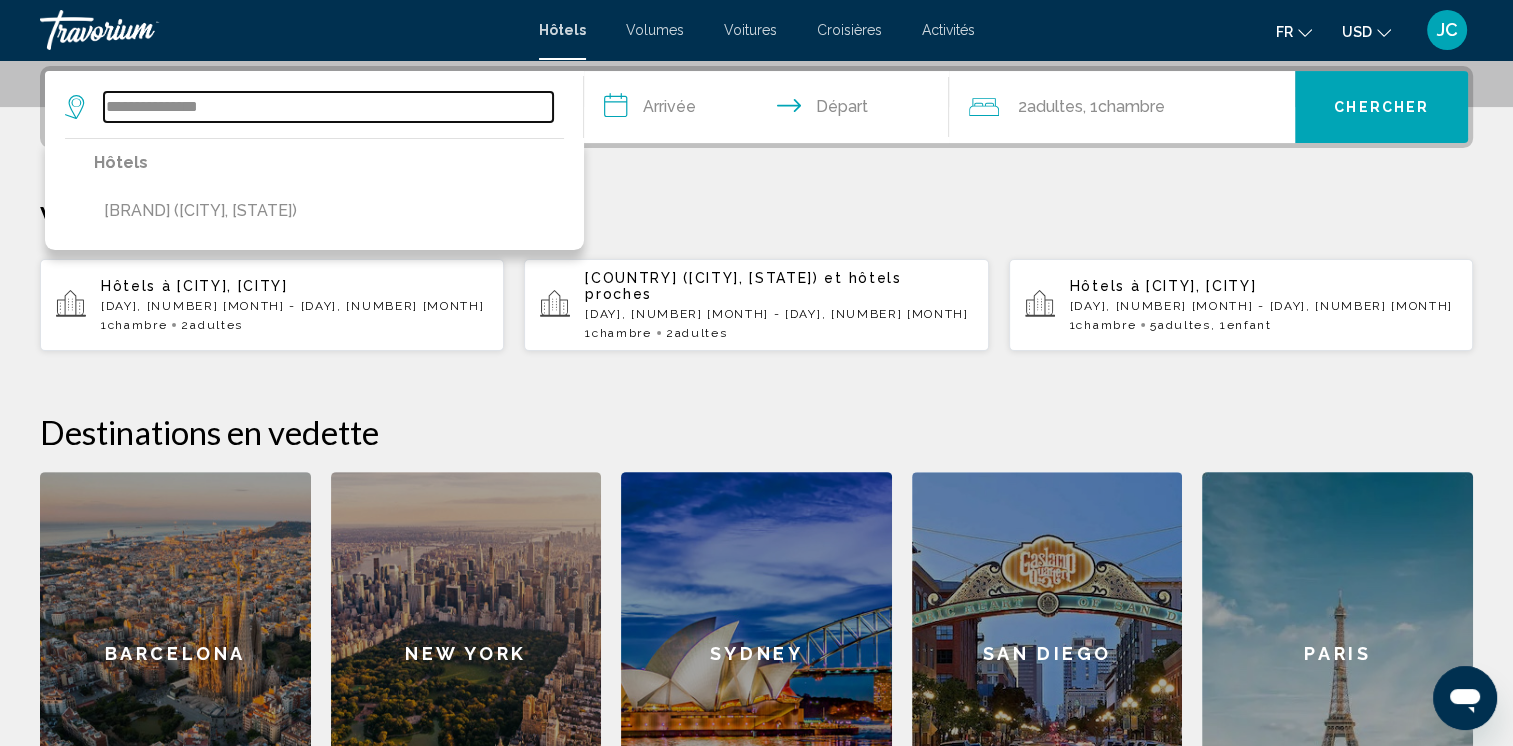 click on "**********" at bounding box center (328, 107) 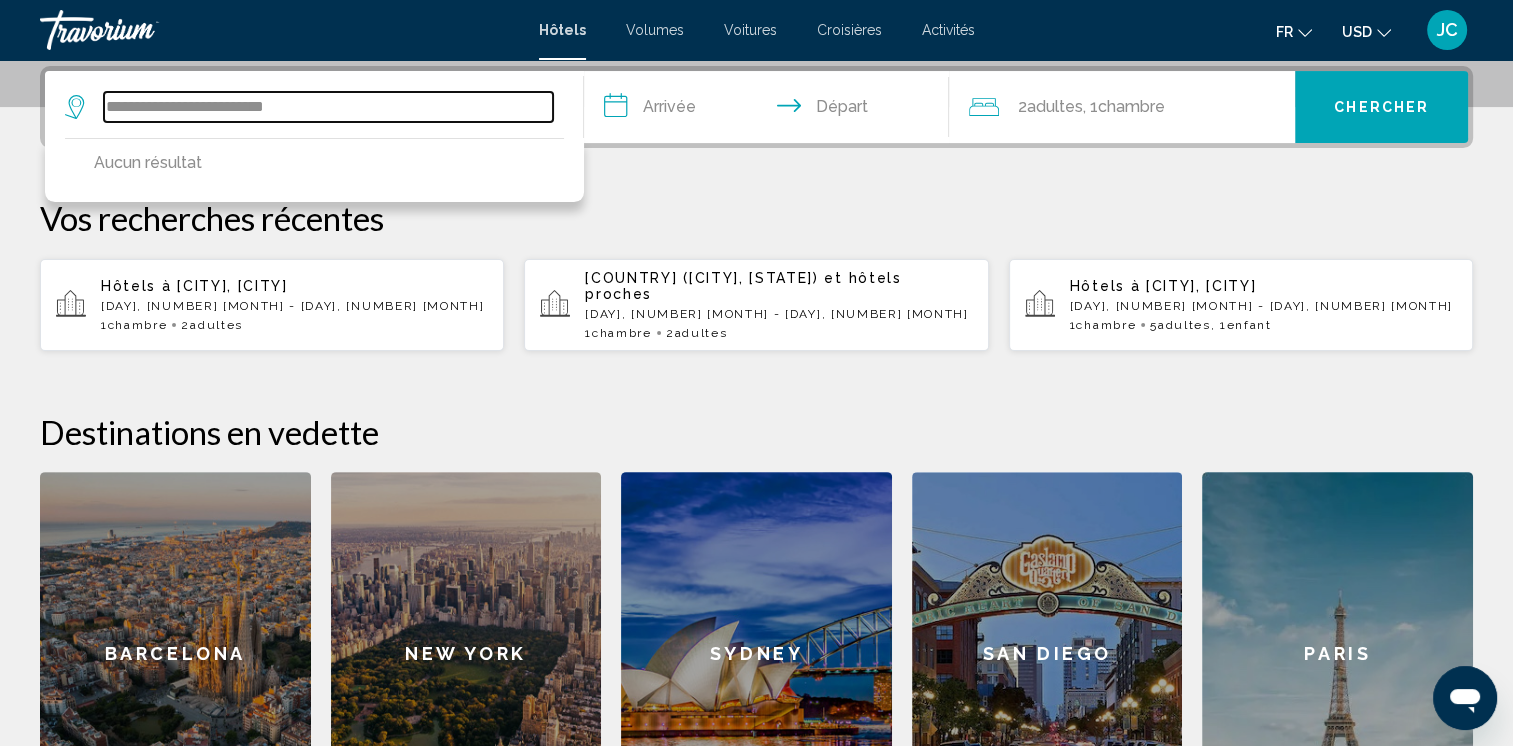 type on "**********" 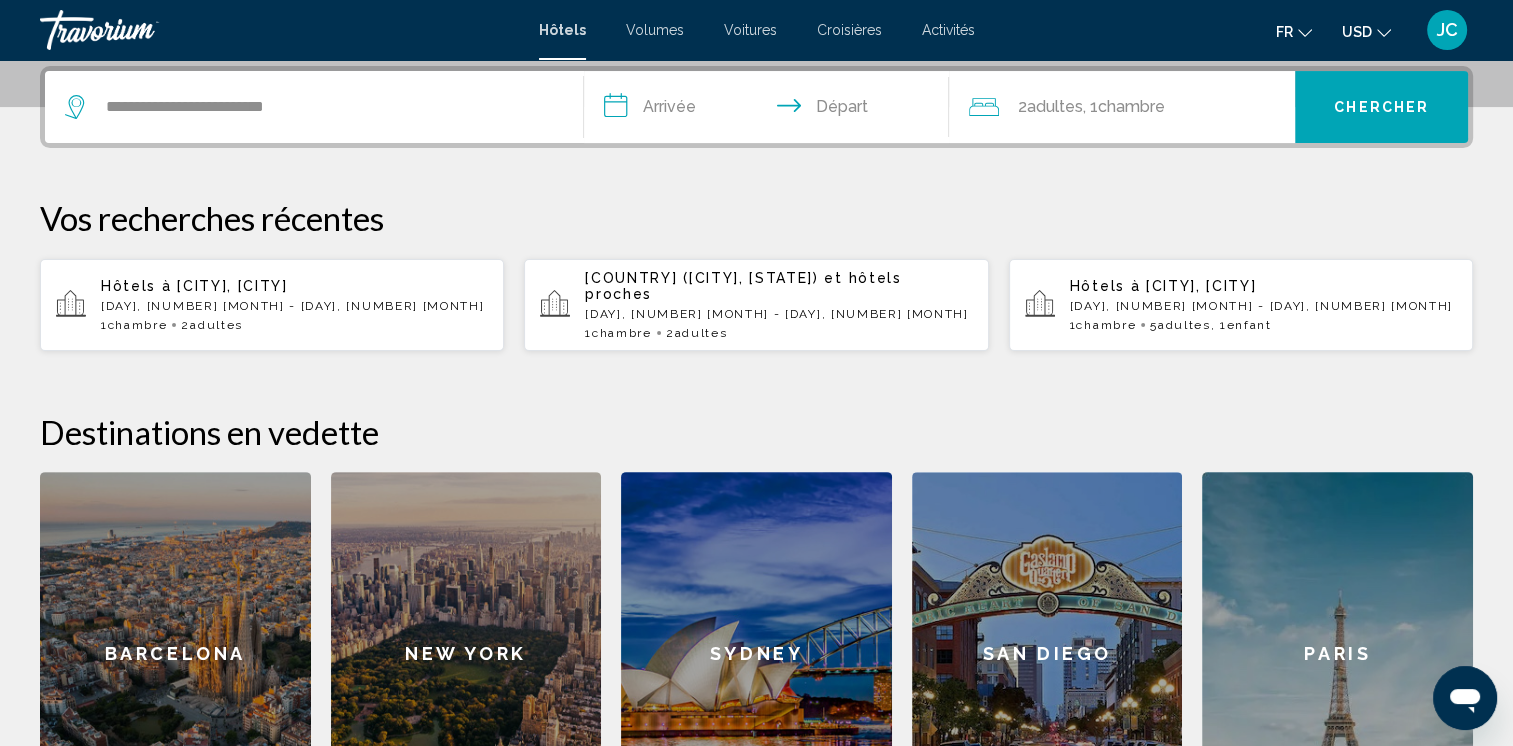 click on "**********" at bounding box center (771, 110) 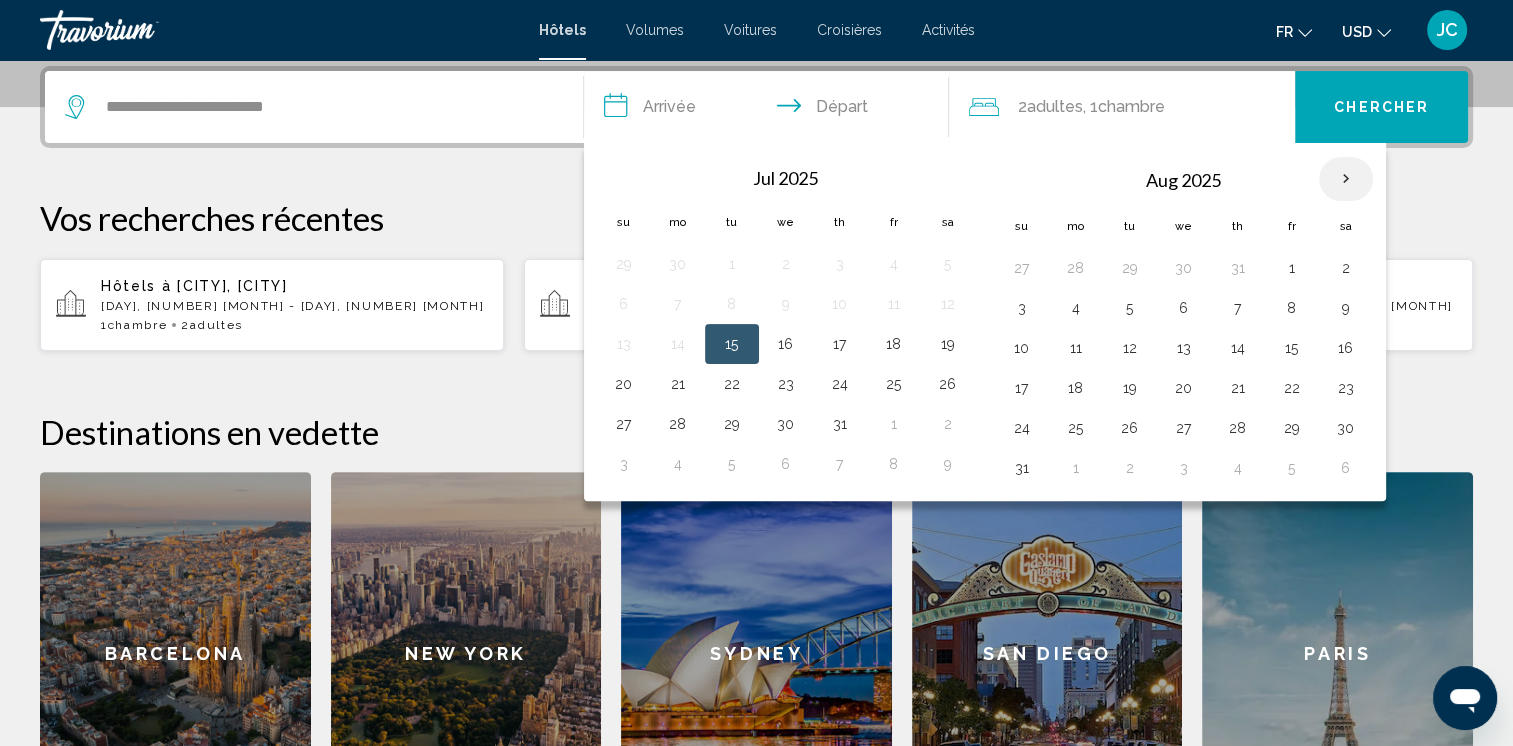 click at bounding box center (1346, 179) 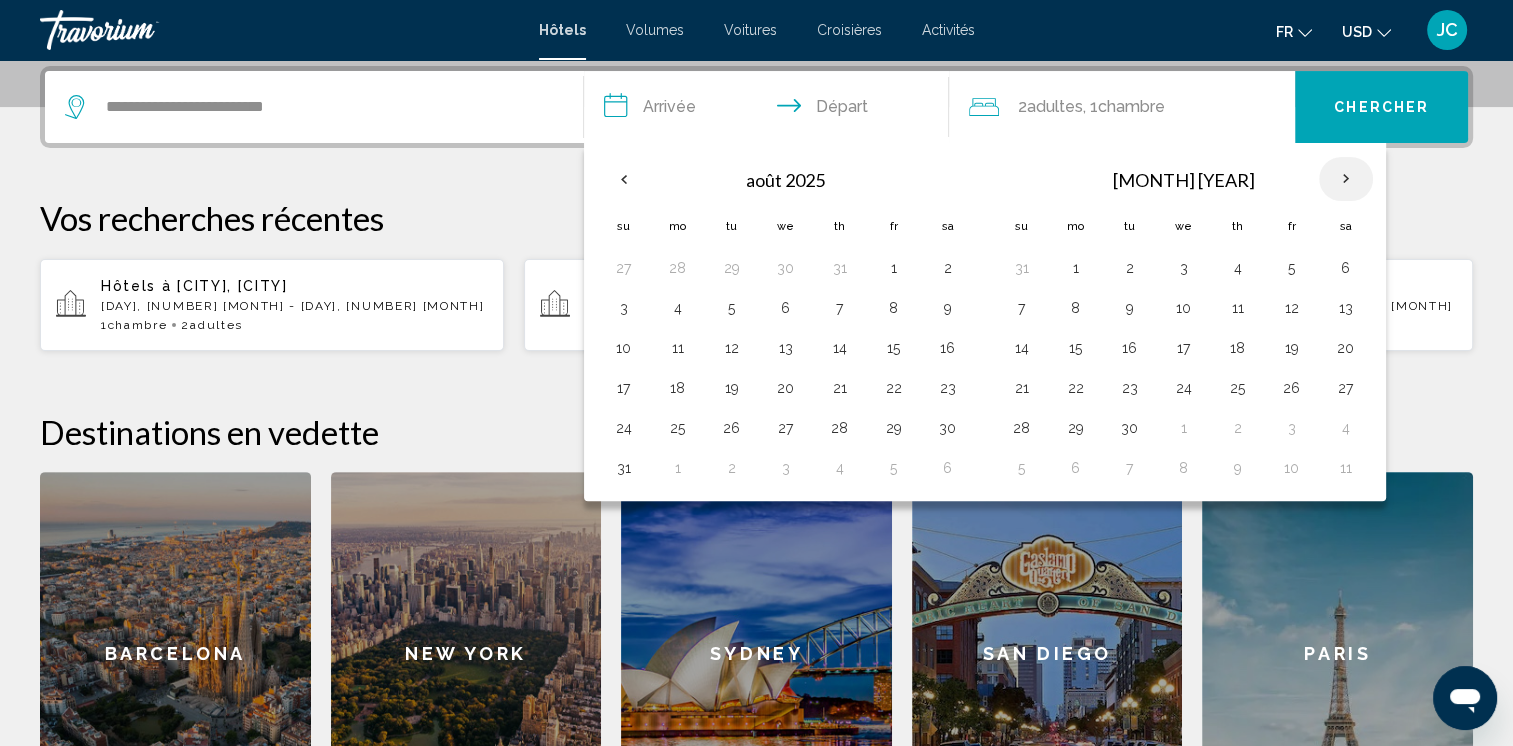 click at bounding box center (1346, 179) 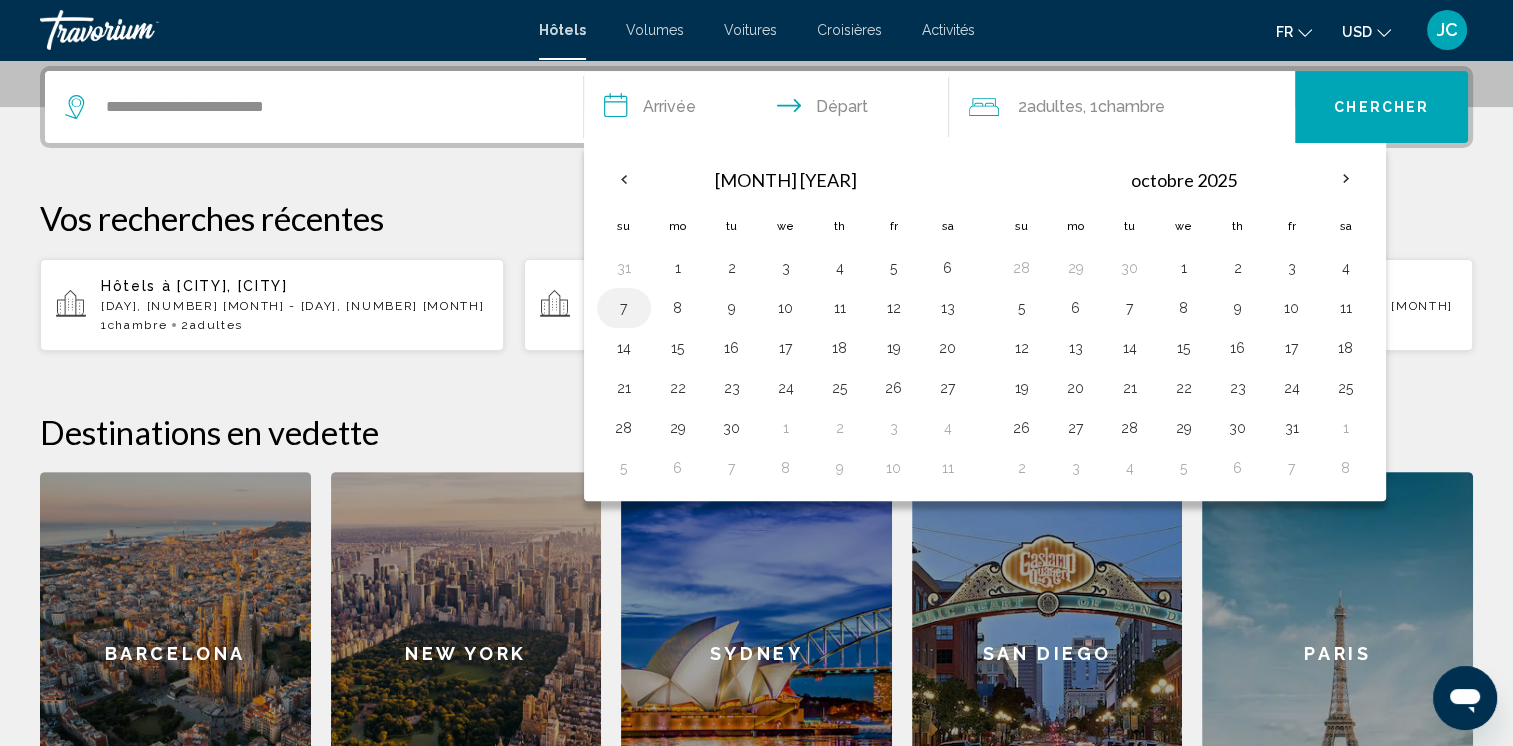 click on "7" at bounding box center [624, 308] 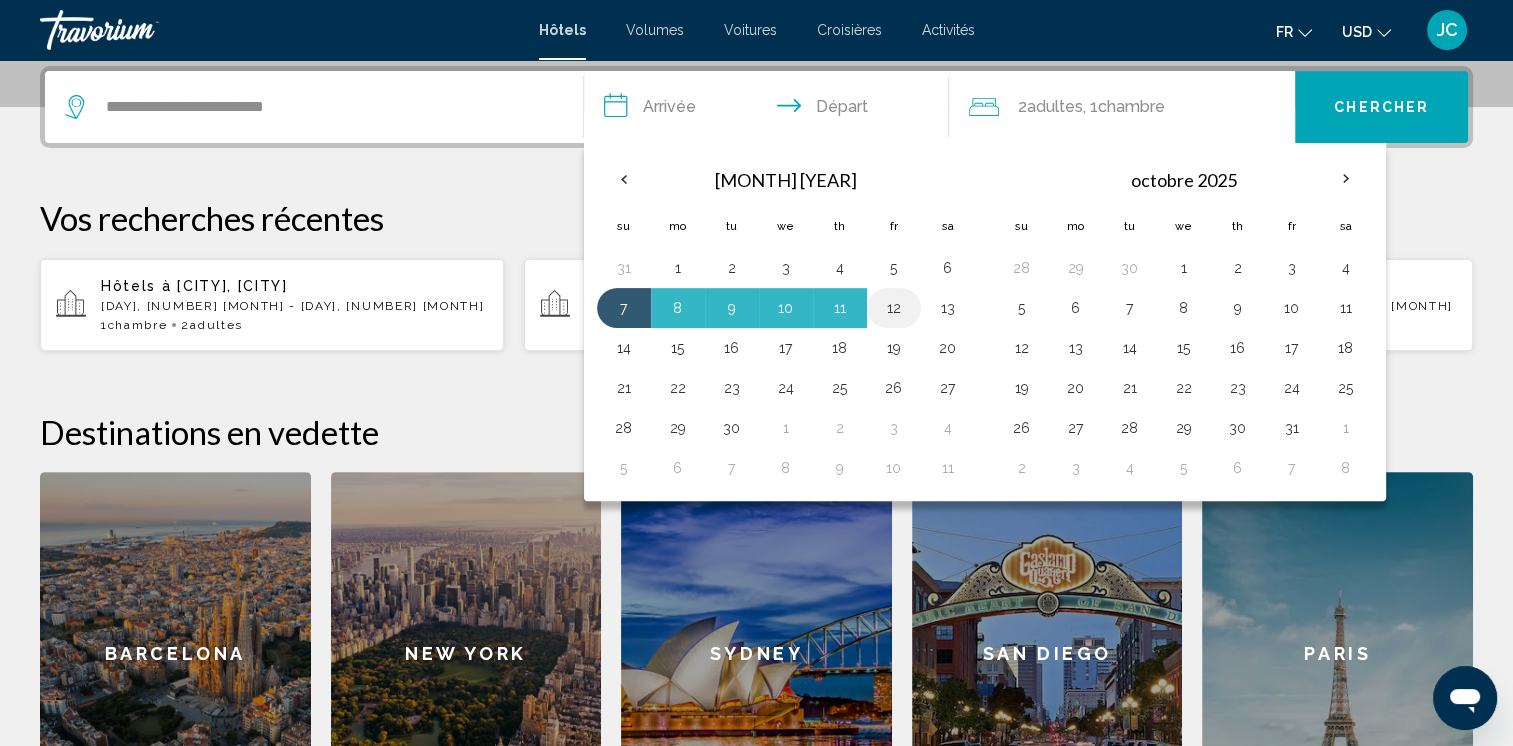 click on "12" at bounding box center [894, 308] 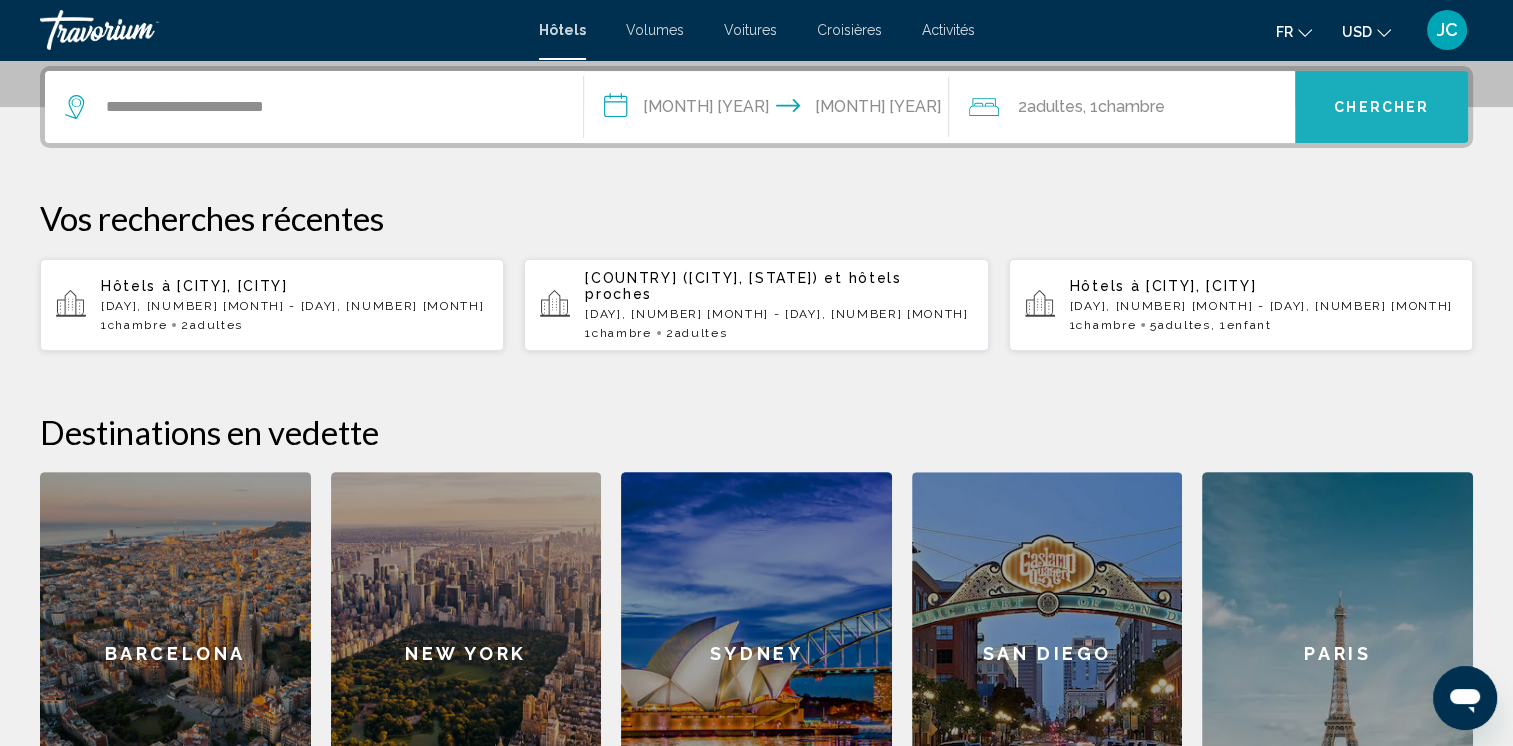 click on "Chercher" at bounding box center (1381, 108) 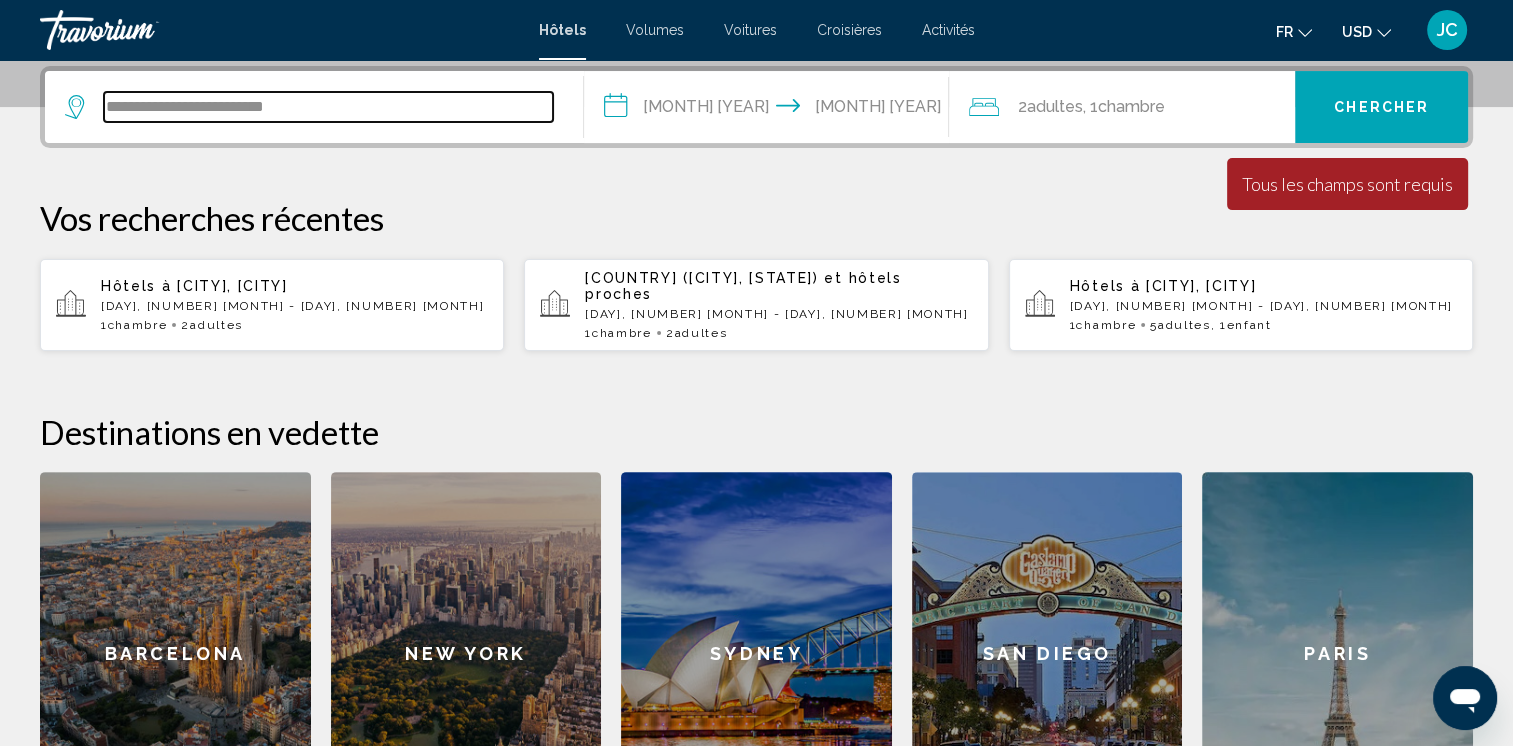 click on "**********" at bounding box center (328, 107) 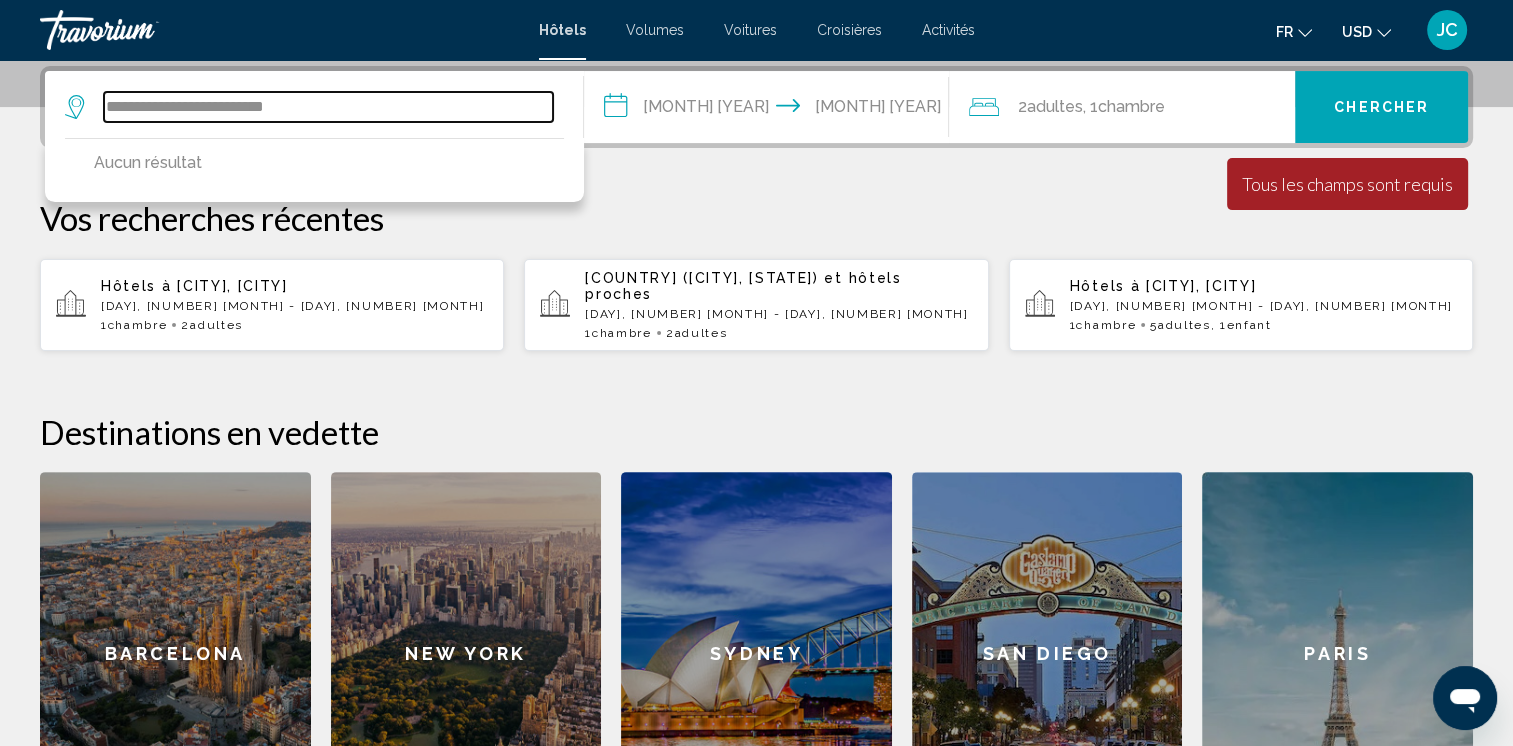click on "**********" at bounding box center [328, 107] 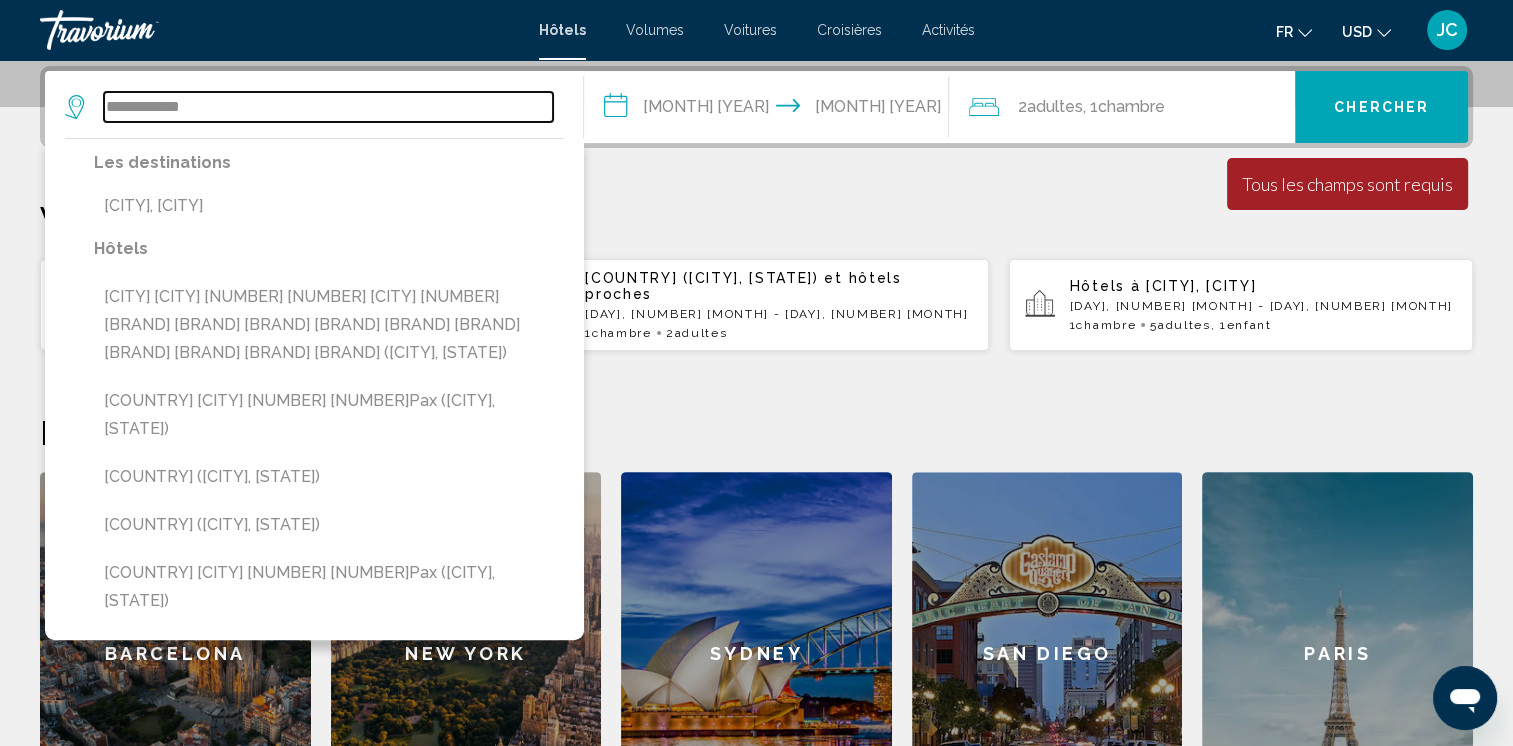 click on "**********" at bounding box center (328, 107) 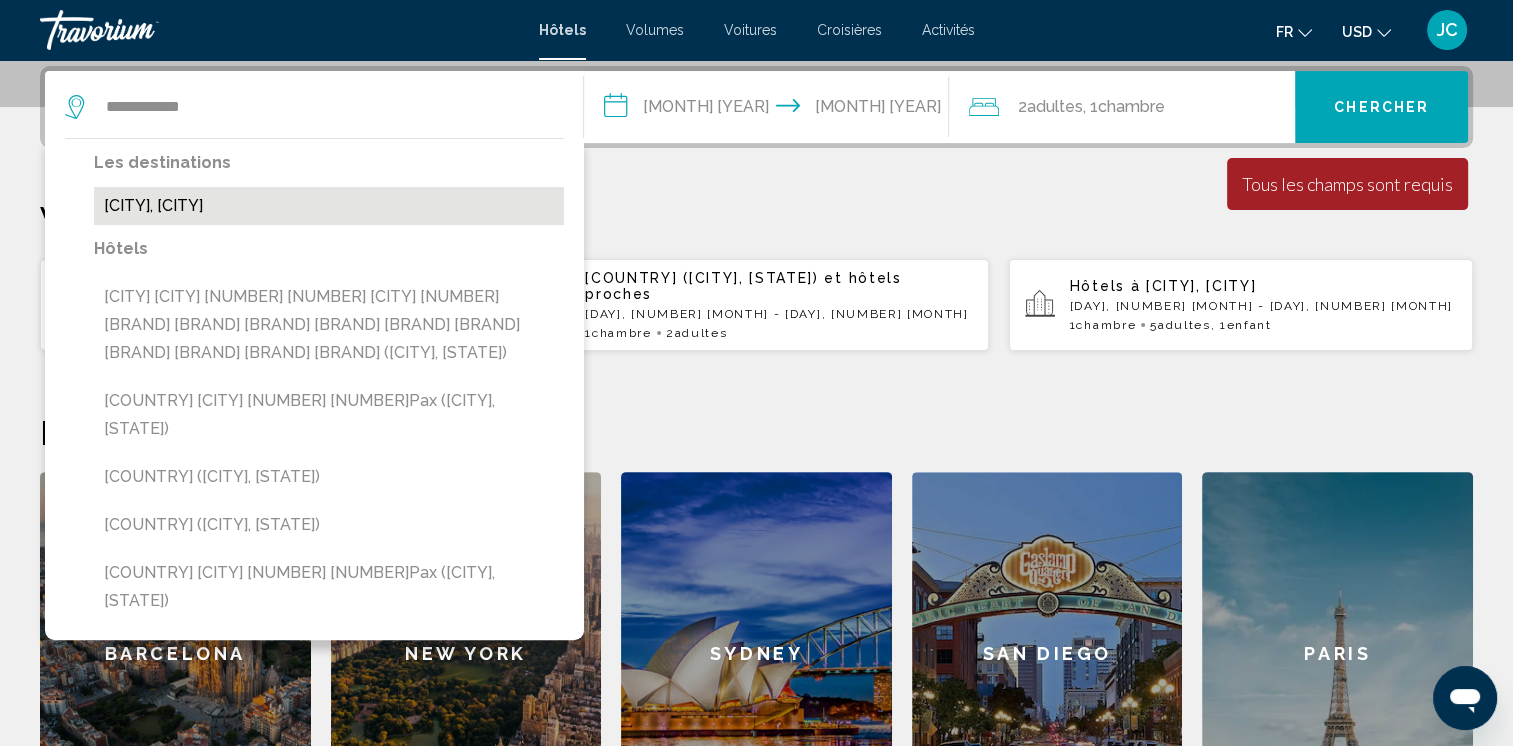 click on "Guadeloupe, Guadeloupe" at bounding box center (329, 206) 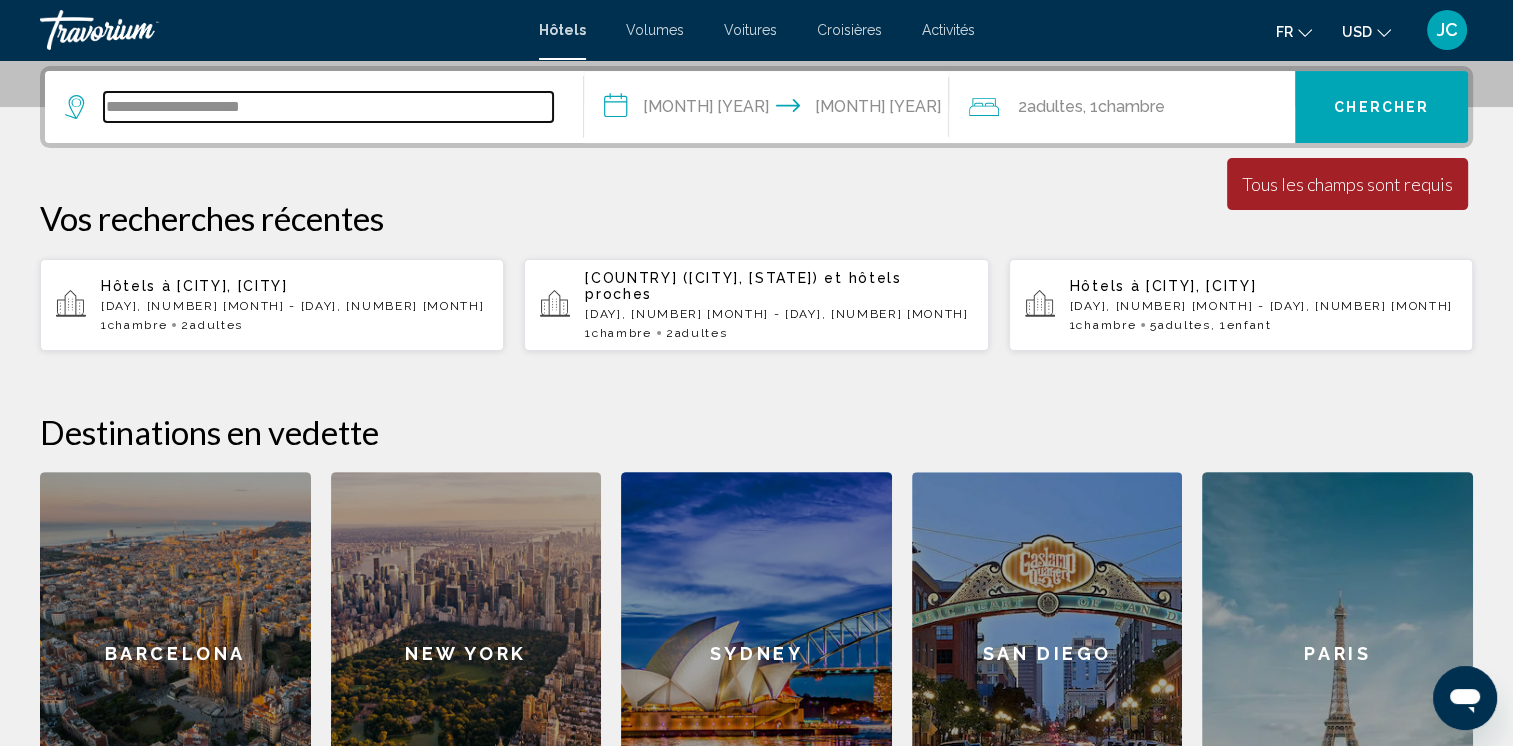 click on "**********" at bounding box center [328, 107] 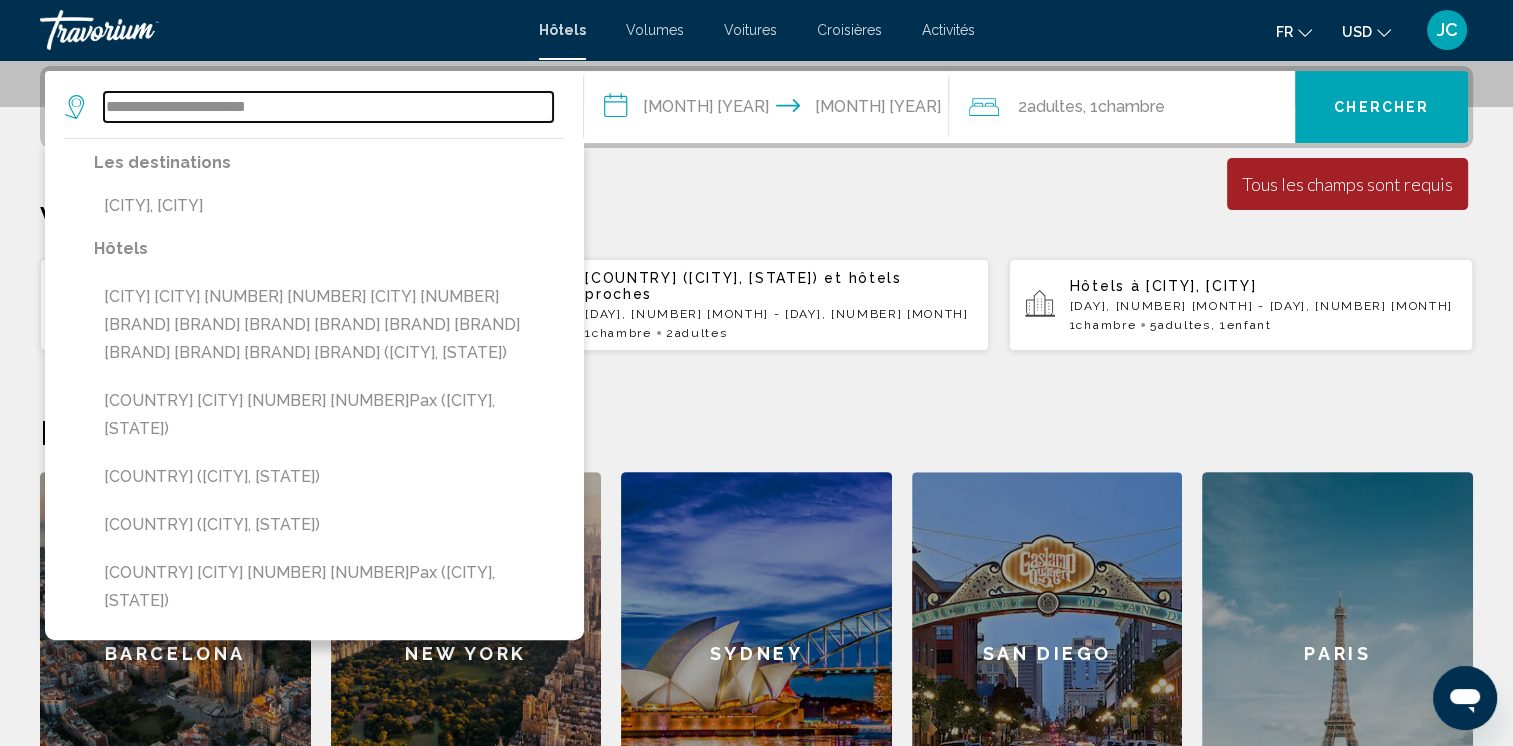 click on "**********" at bounding box center (328, 107) 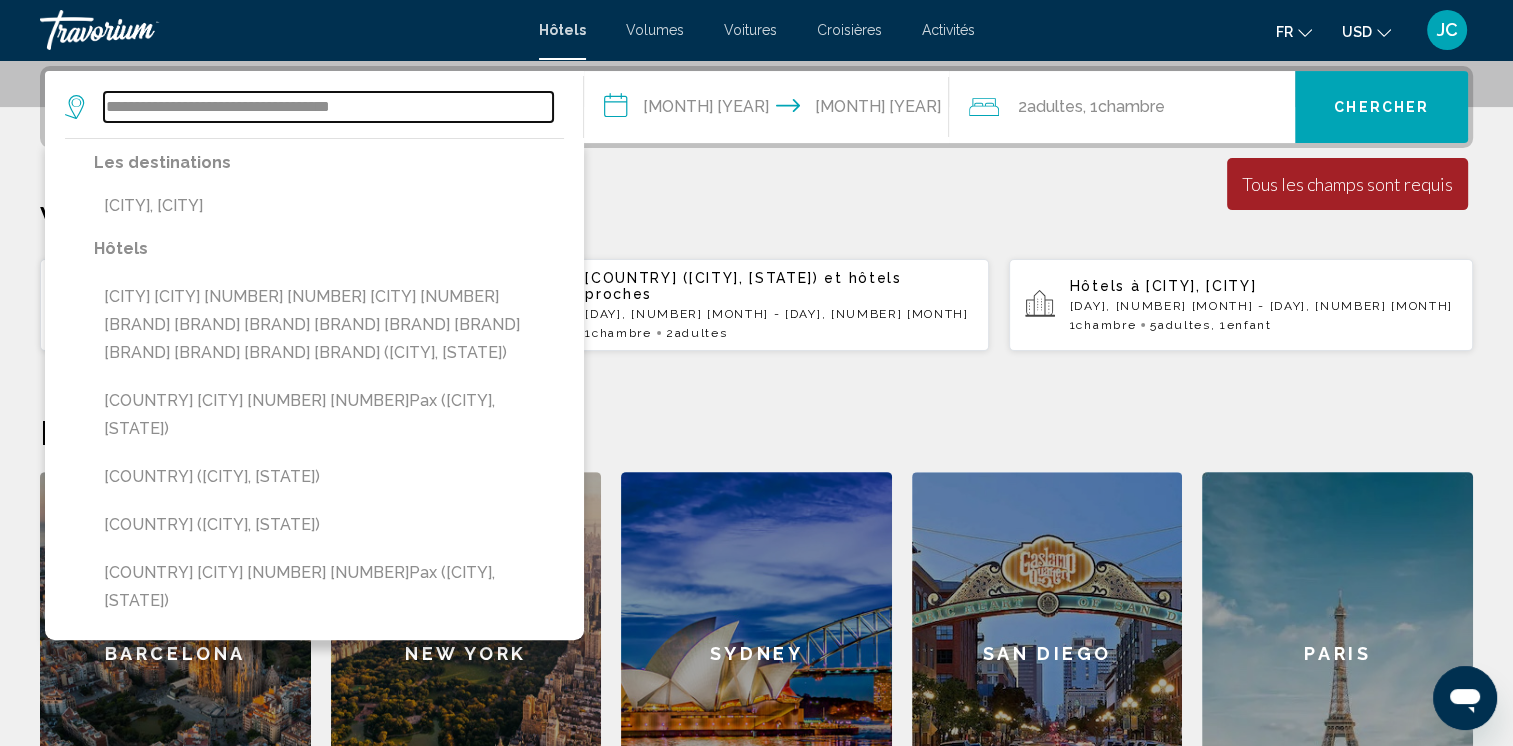 type on "**********" 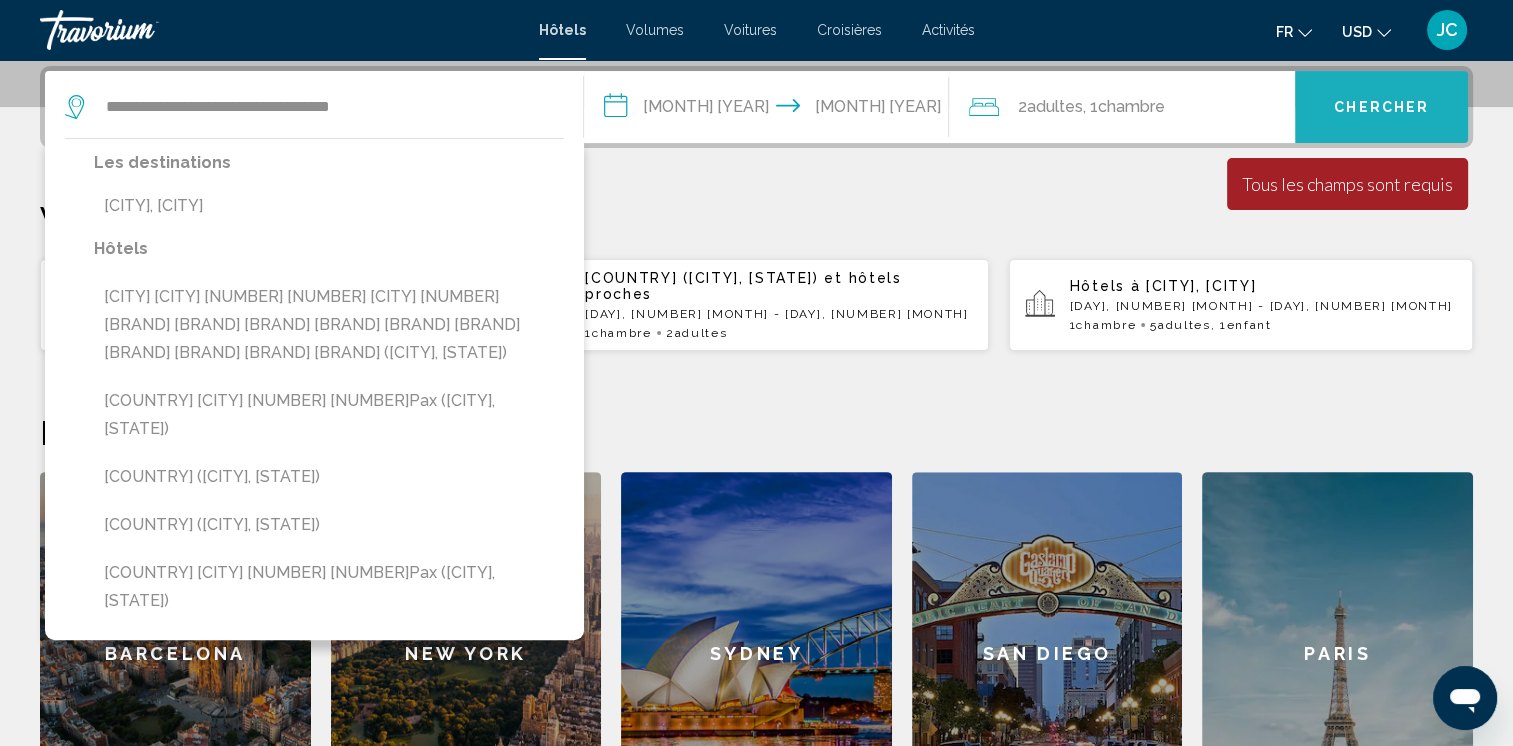 click on "Chercher" at bounding box center [1381, 108] 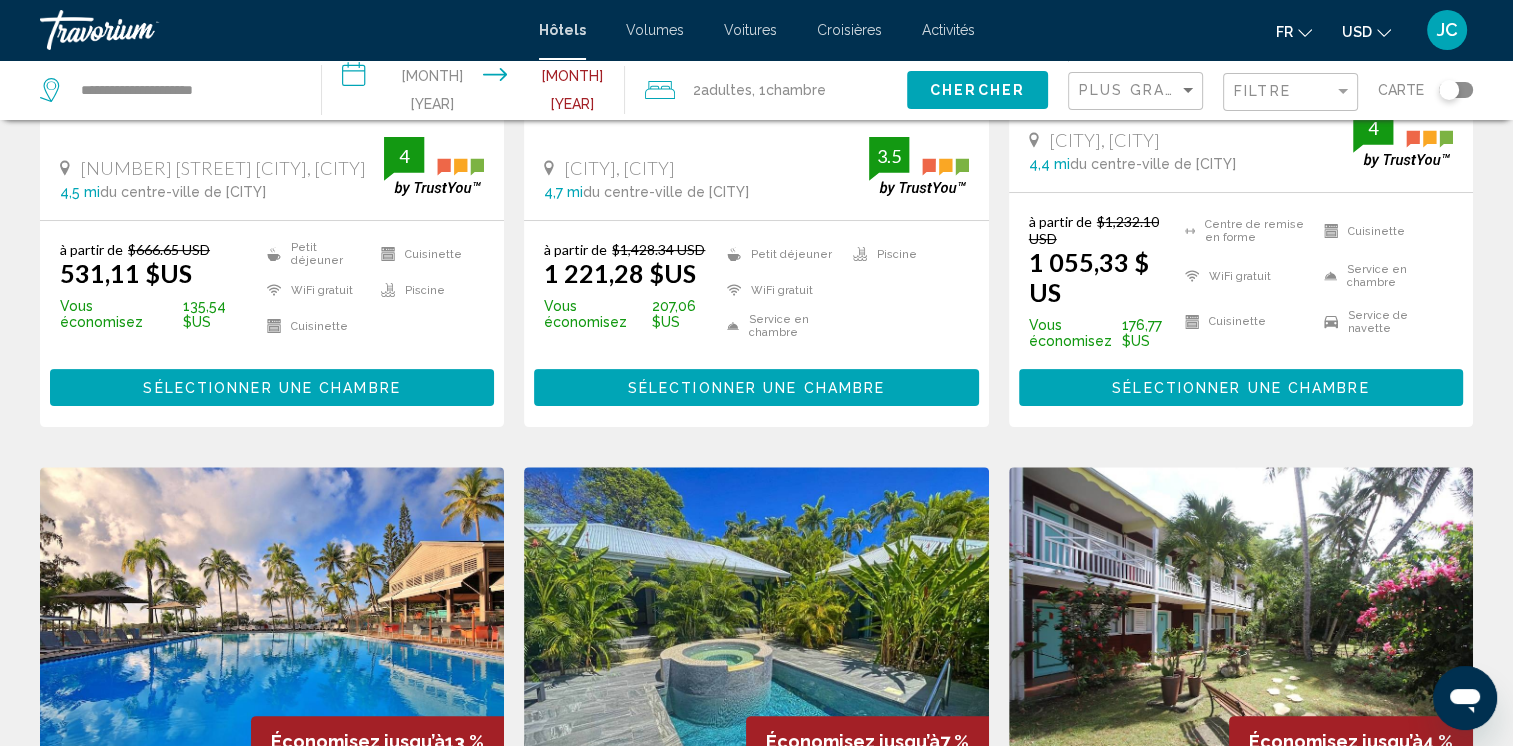 scroll, scrollTop: 0, scrollLeft: 0, axis: both 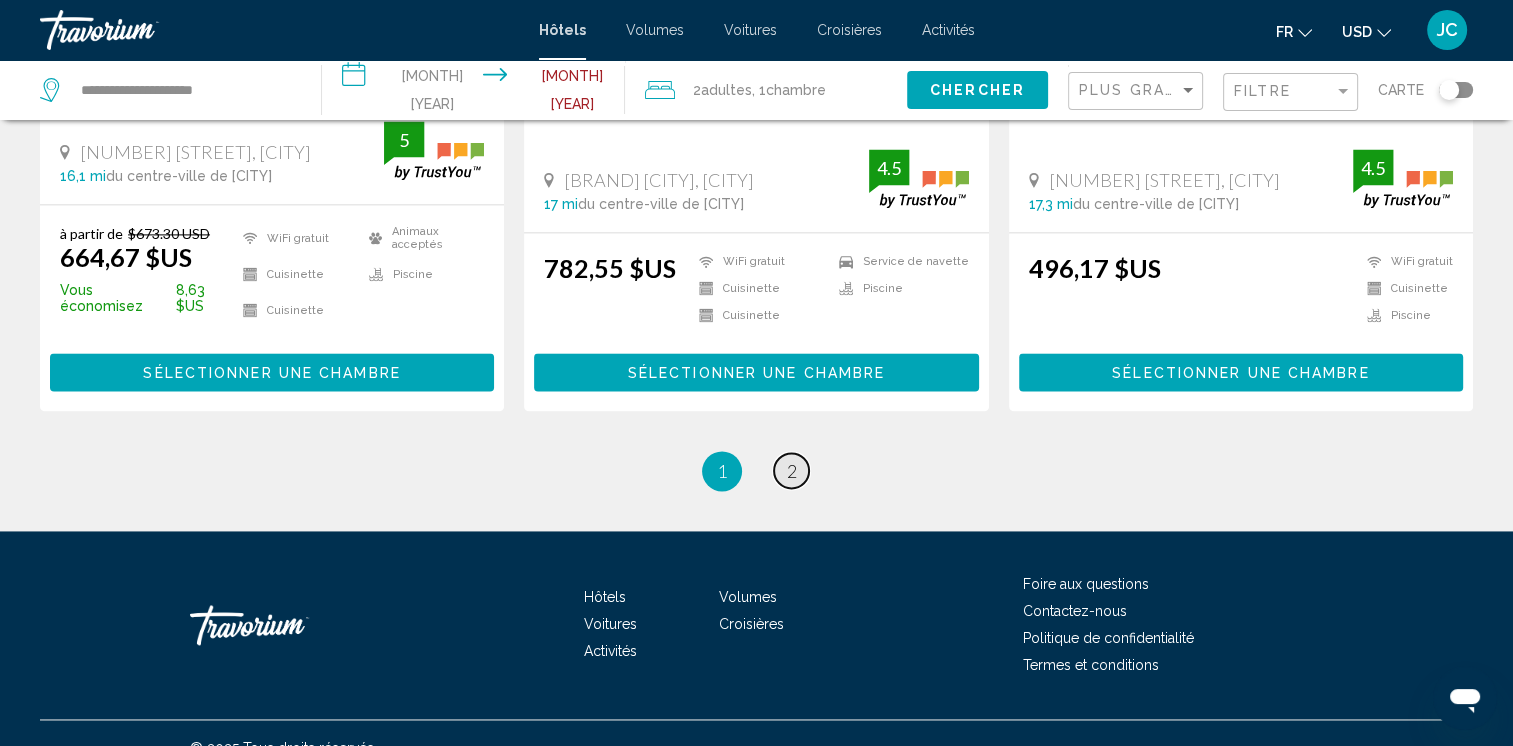 click on "2" at bounding box center [792, 471] 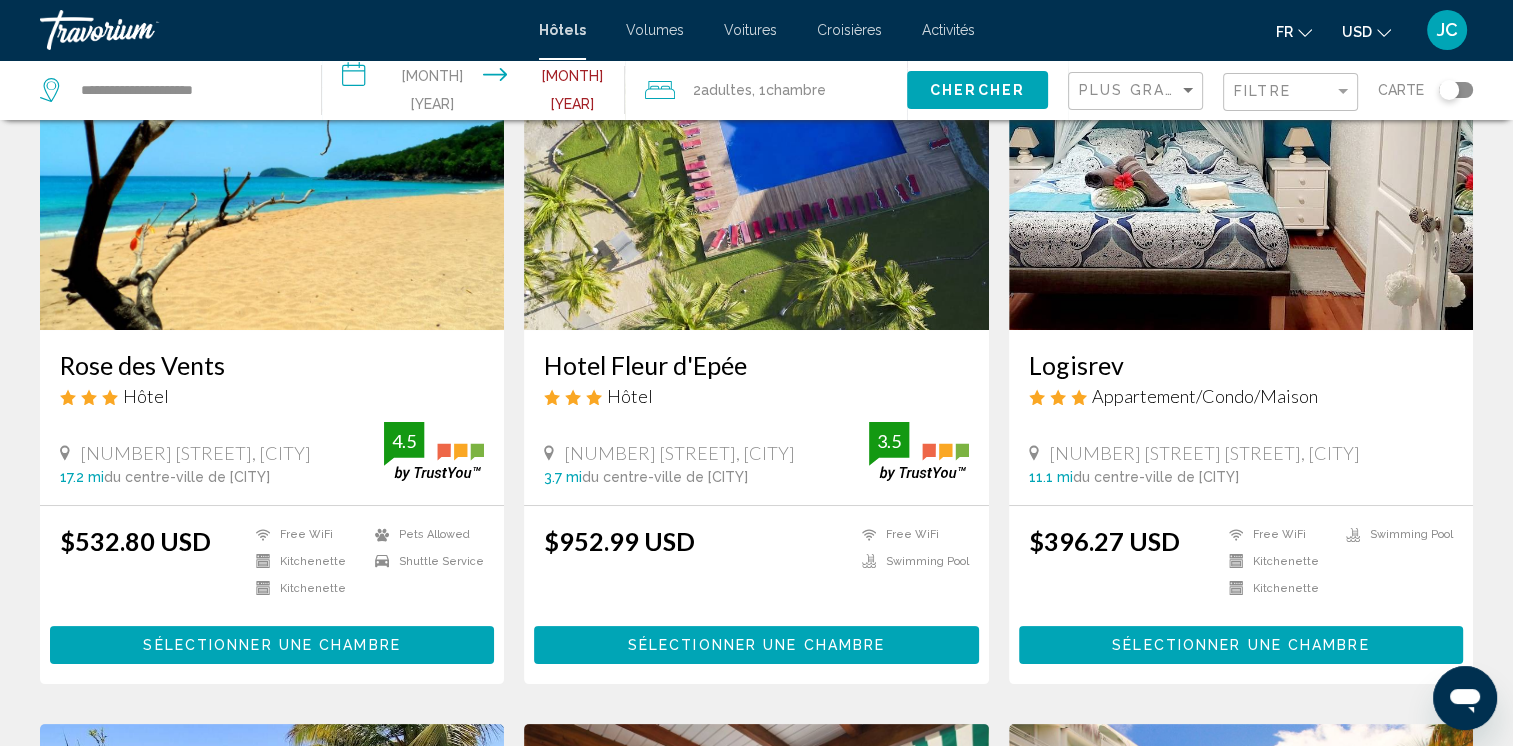scroll, scrollTop: 0, scrollLeft: 0, axis: both 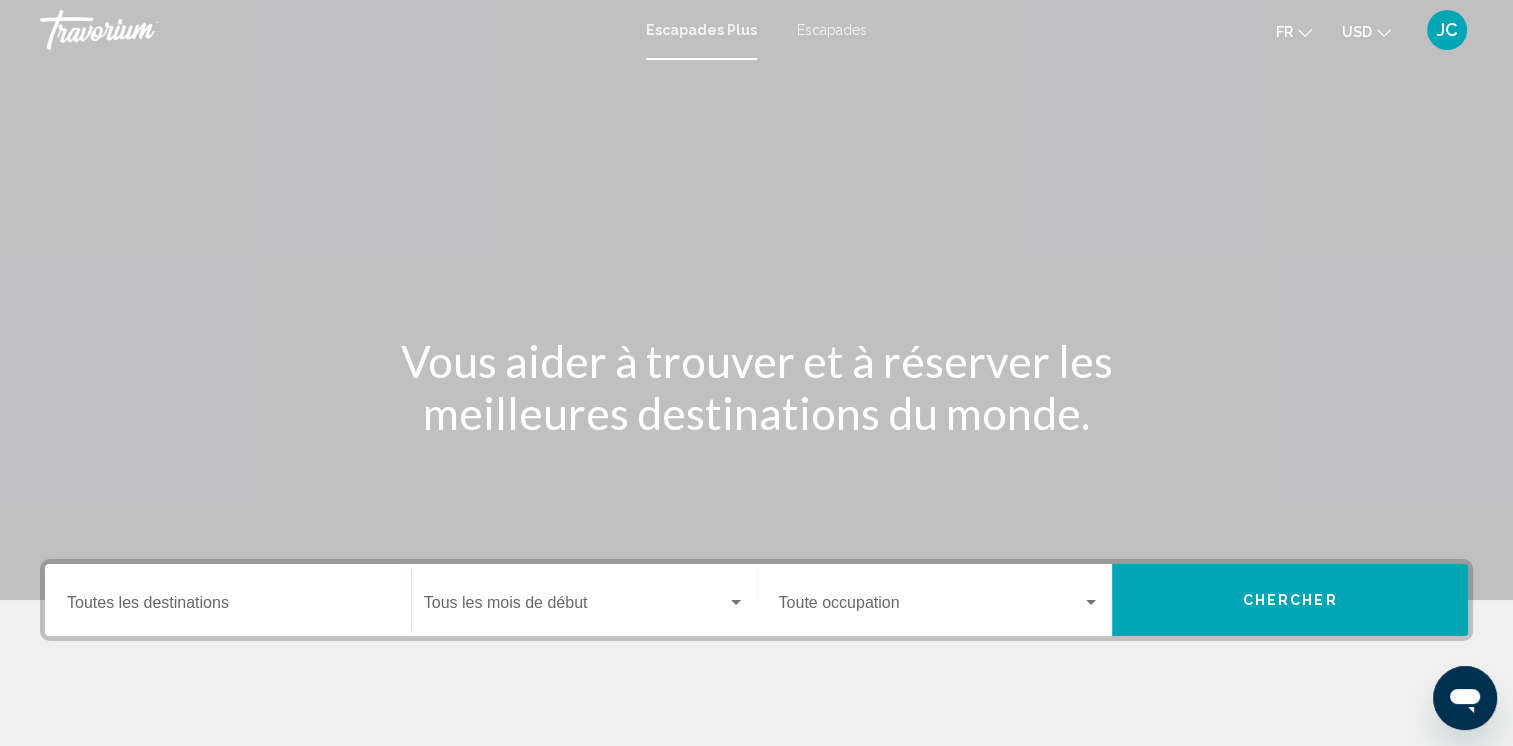 click on "Destination Toutes les destinations" at bounding box center [228, 607] 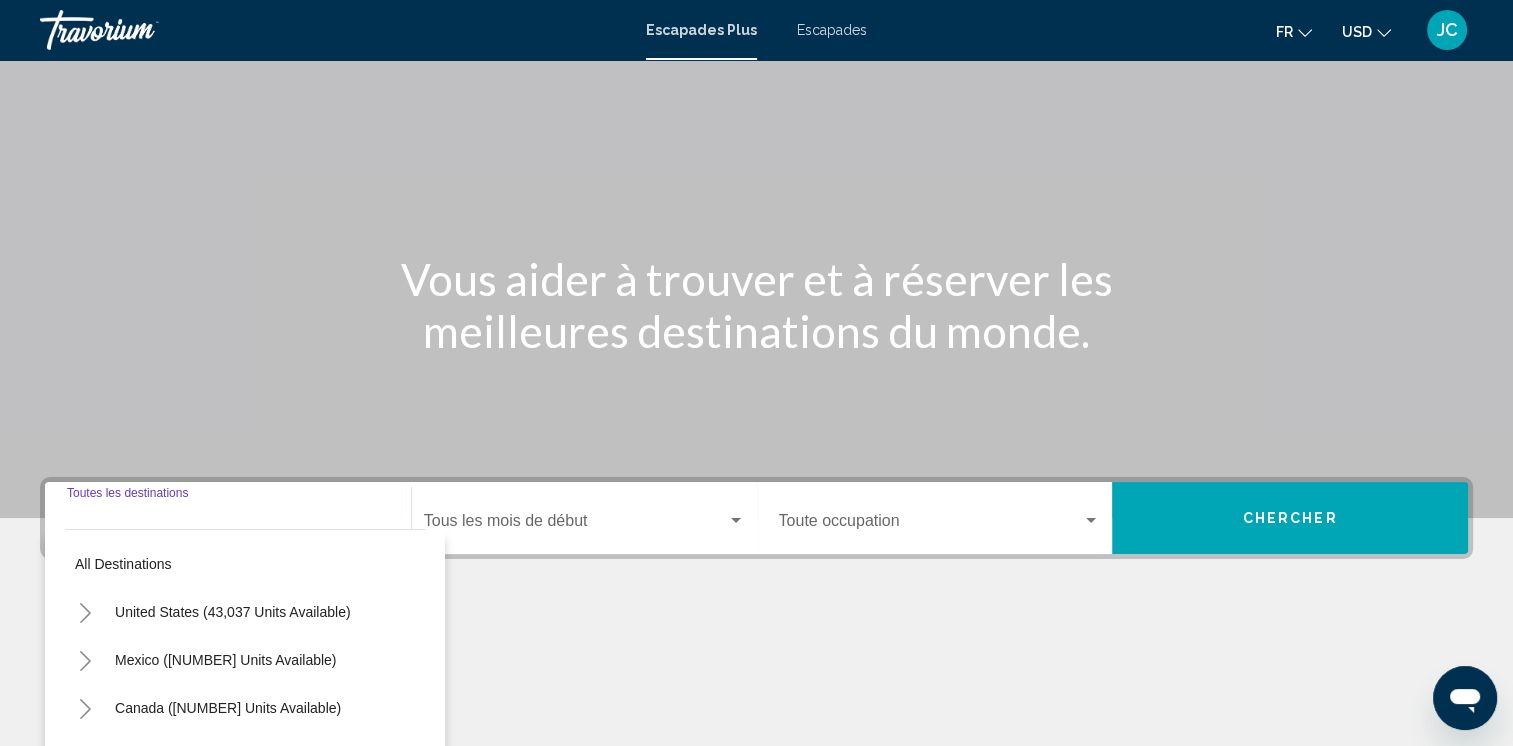 scroll, scrollTop: 339, scrollLeft: 0, axis: vertical 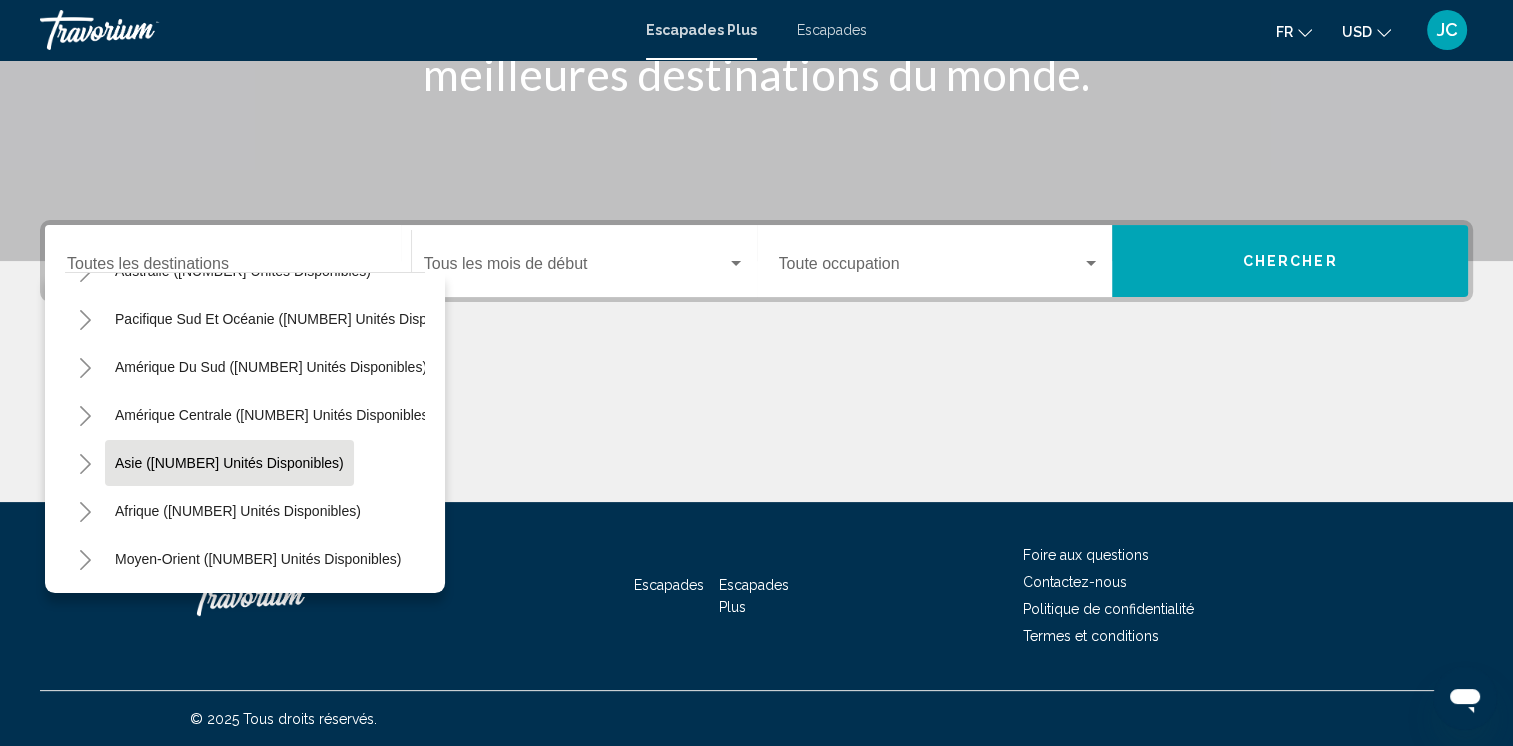 click on "Asie ([NUMBER] unités disponibles)" at bounding box center (238, 511) 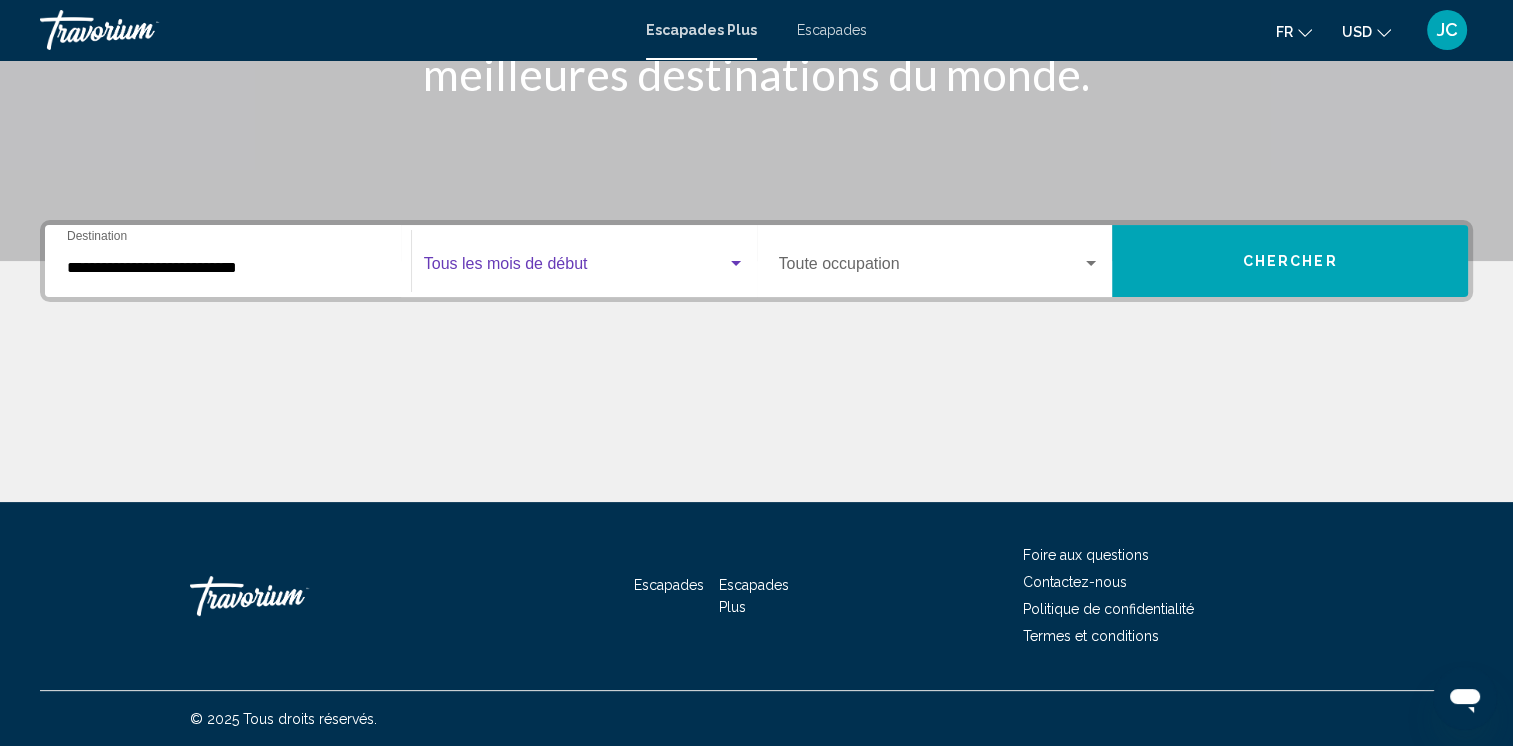 click at bounding box center (575, 268) 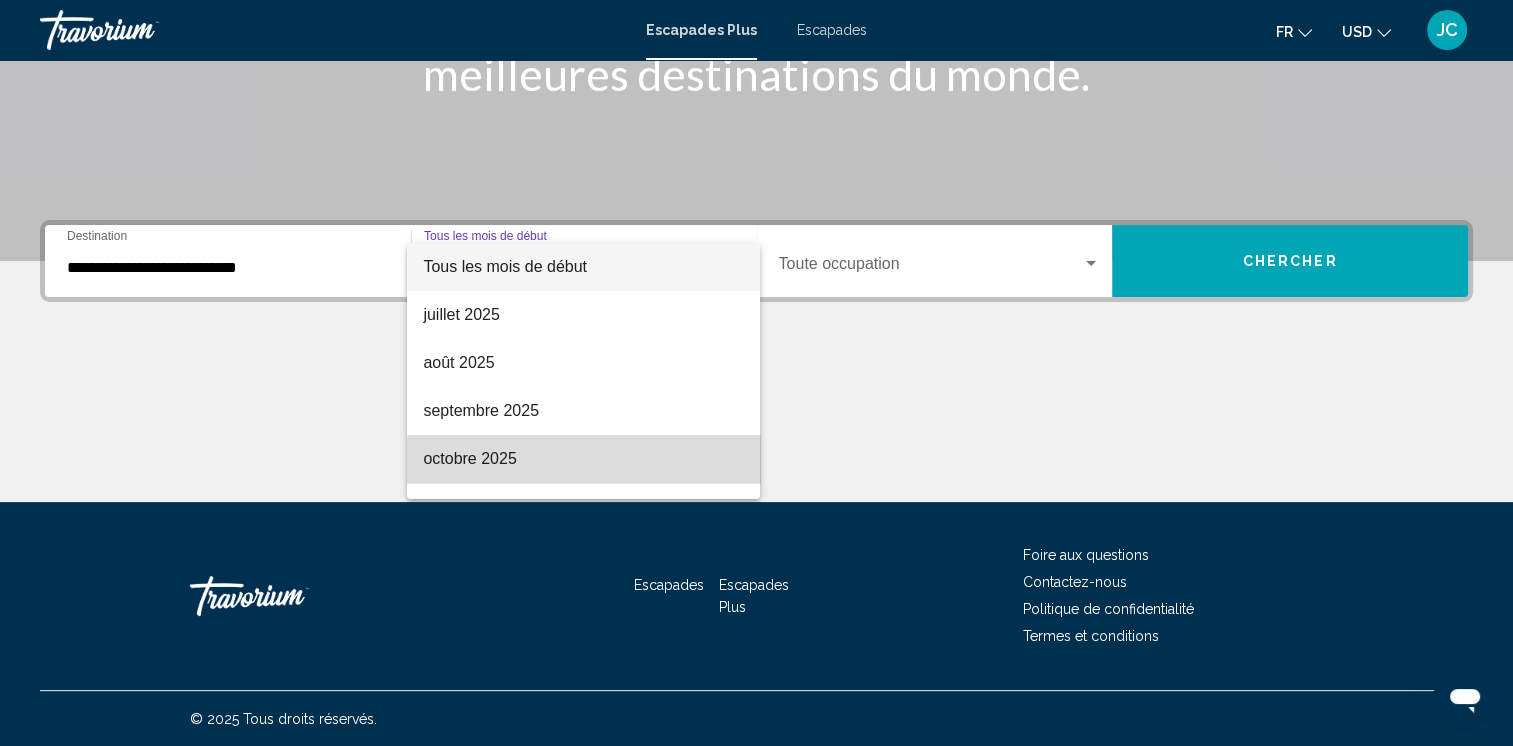 click on "octobre 2025" at bounding box center (583, 459) 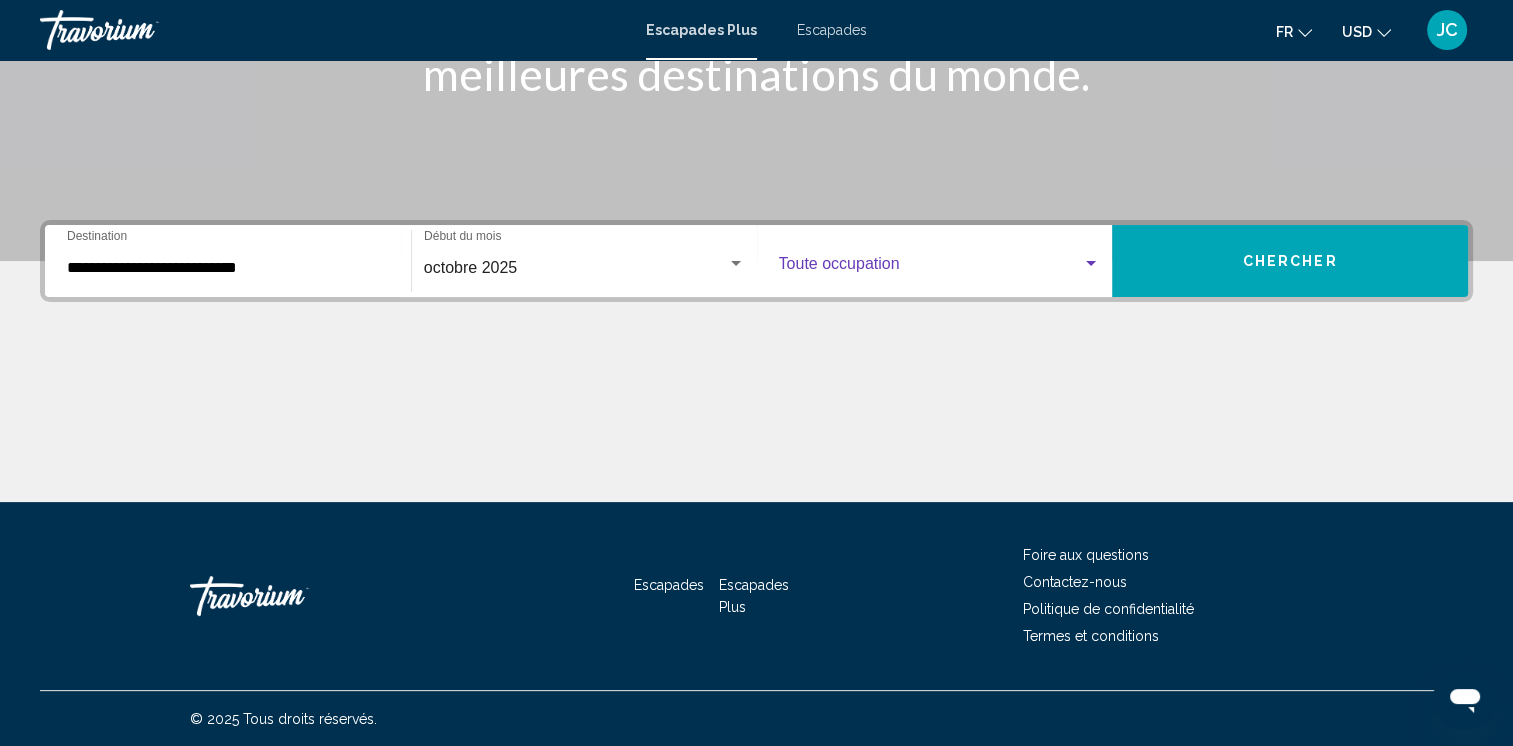 click at bounding box center [1091, 264] 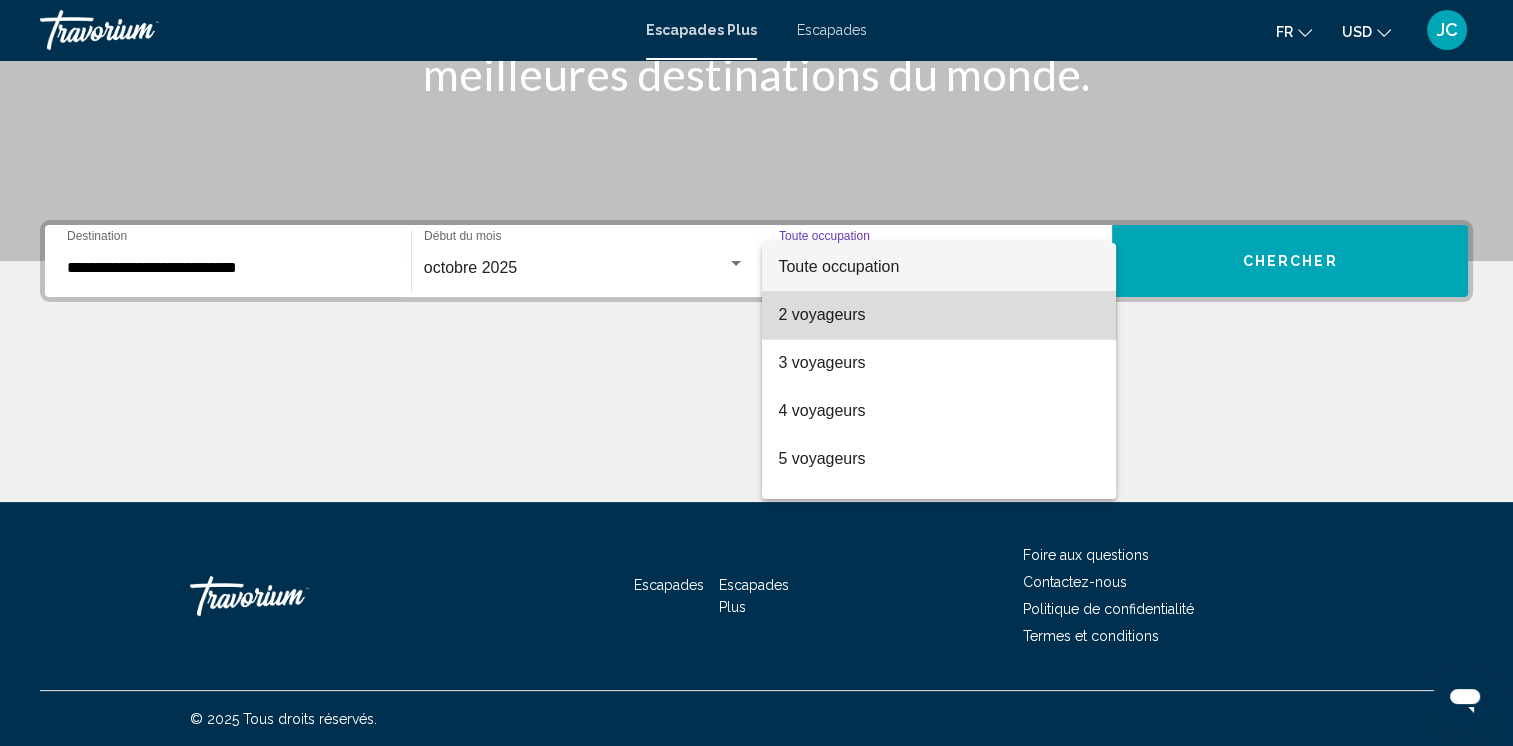 click on "2 voyageurs" at bounding box center (939, 315) 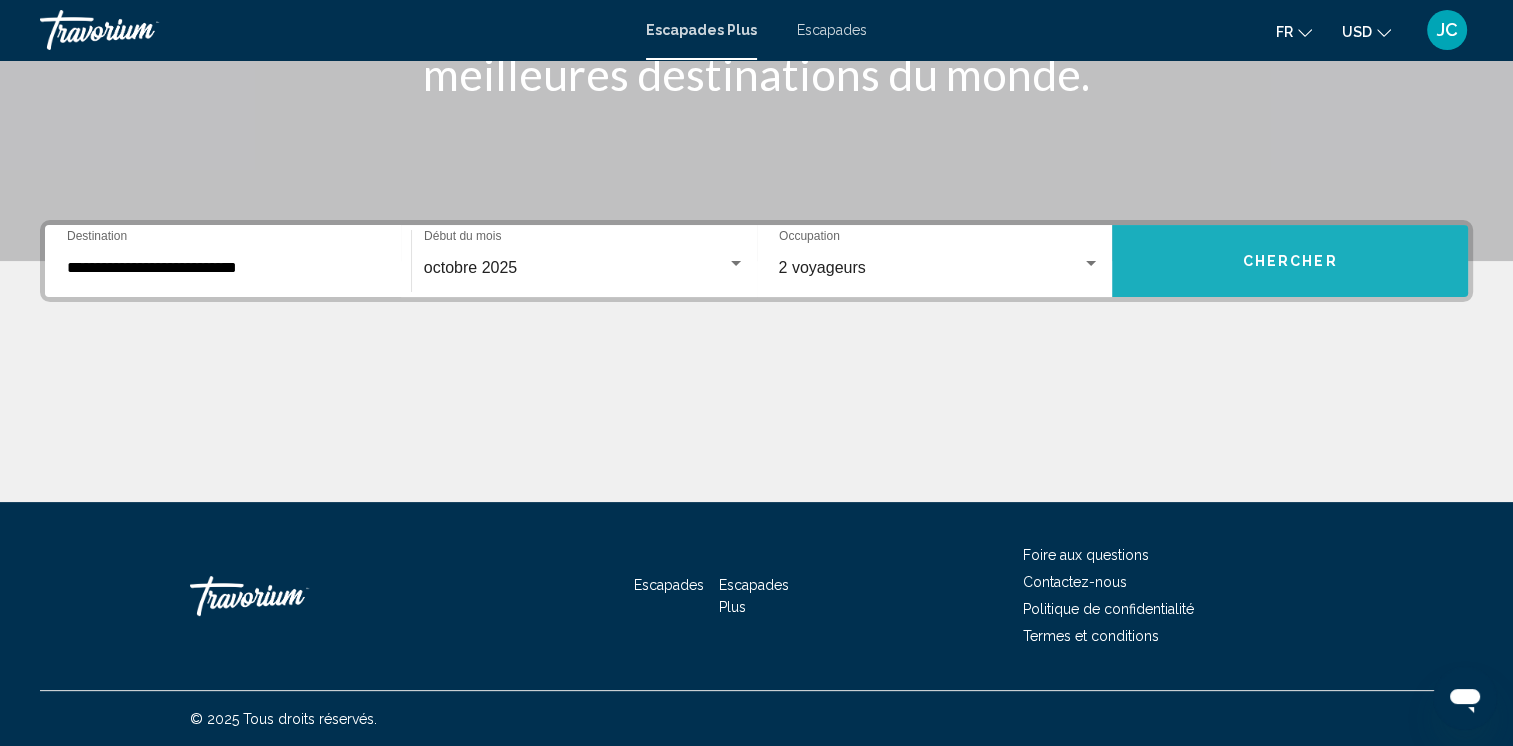 click on "Chercher" at bounding box center (1290, 262) 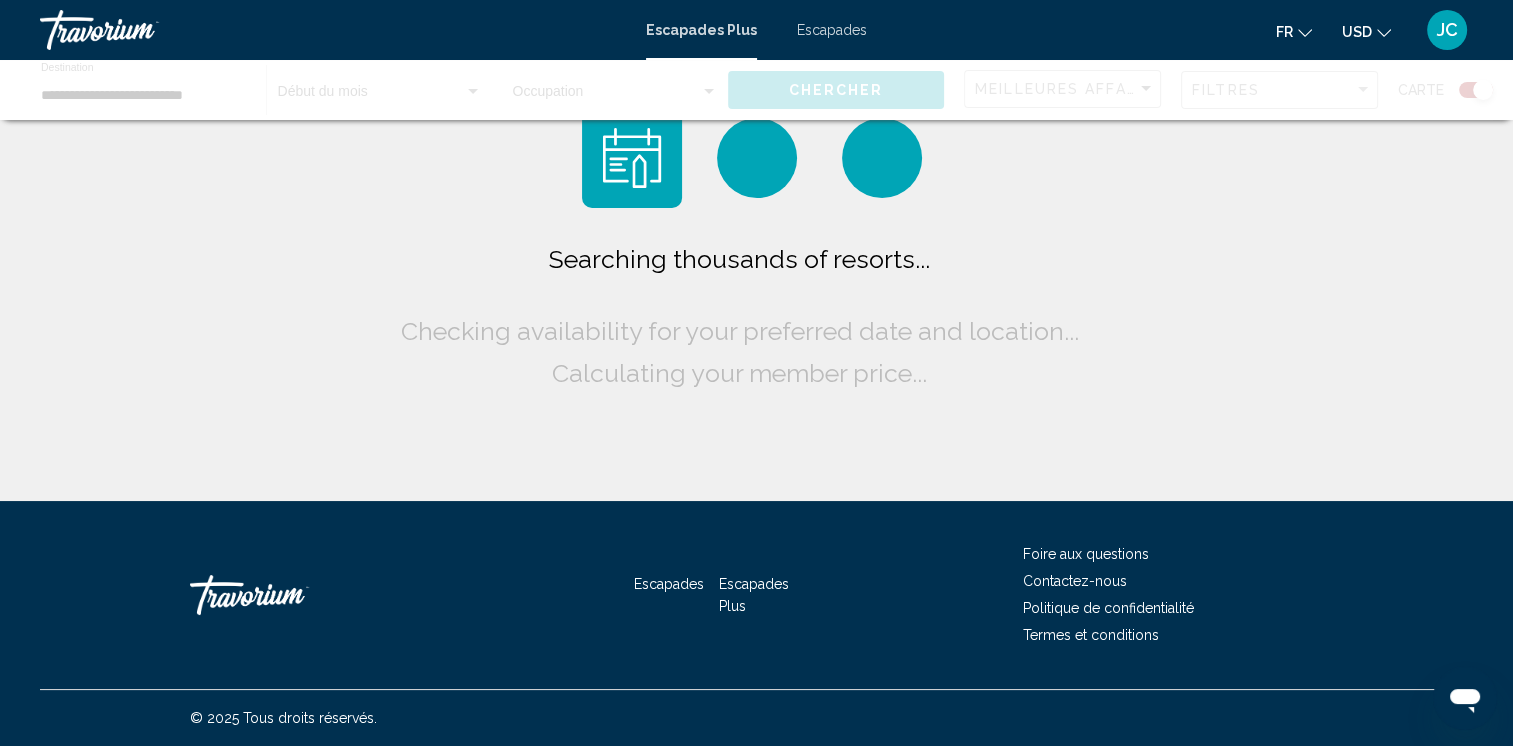 scroll, scrollTop: 0, scrollLeft: 0, axis: both 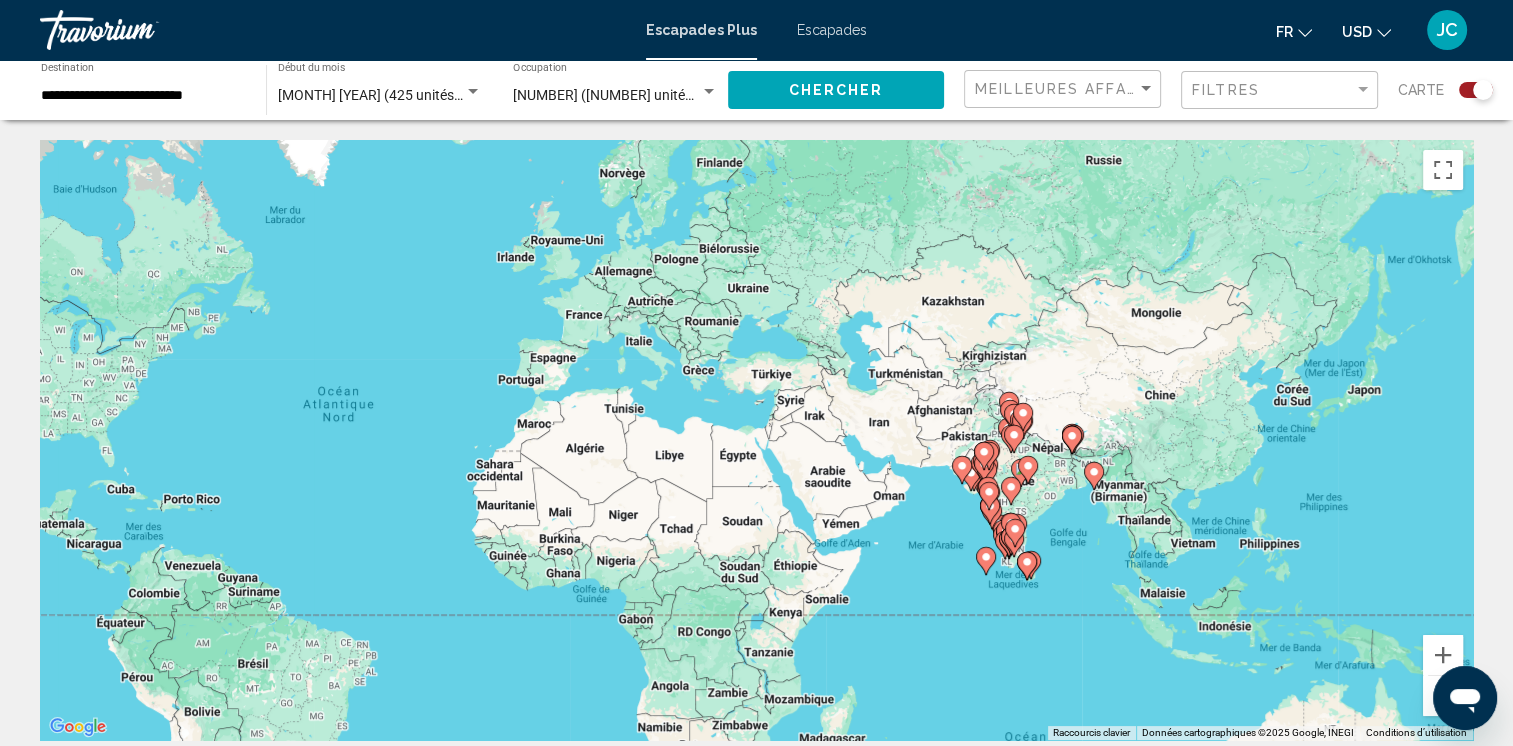 drag, startPoint x: 1412, startPoint y: 329, endPoint x: 1038, endPoint y: 314, distance: 374.3007 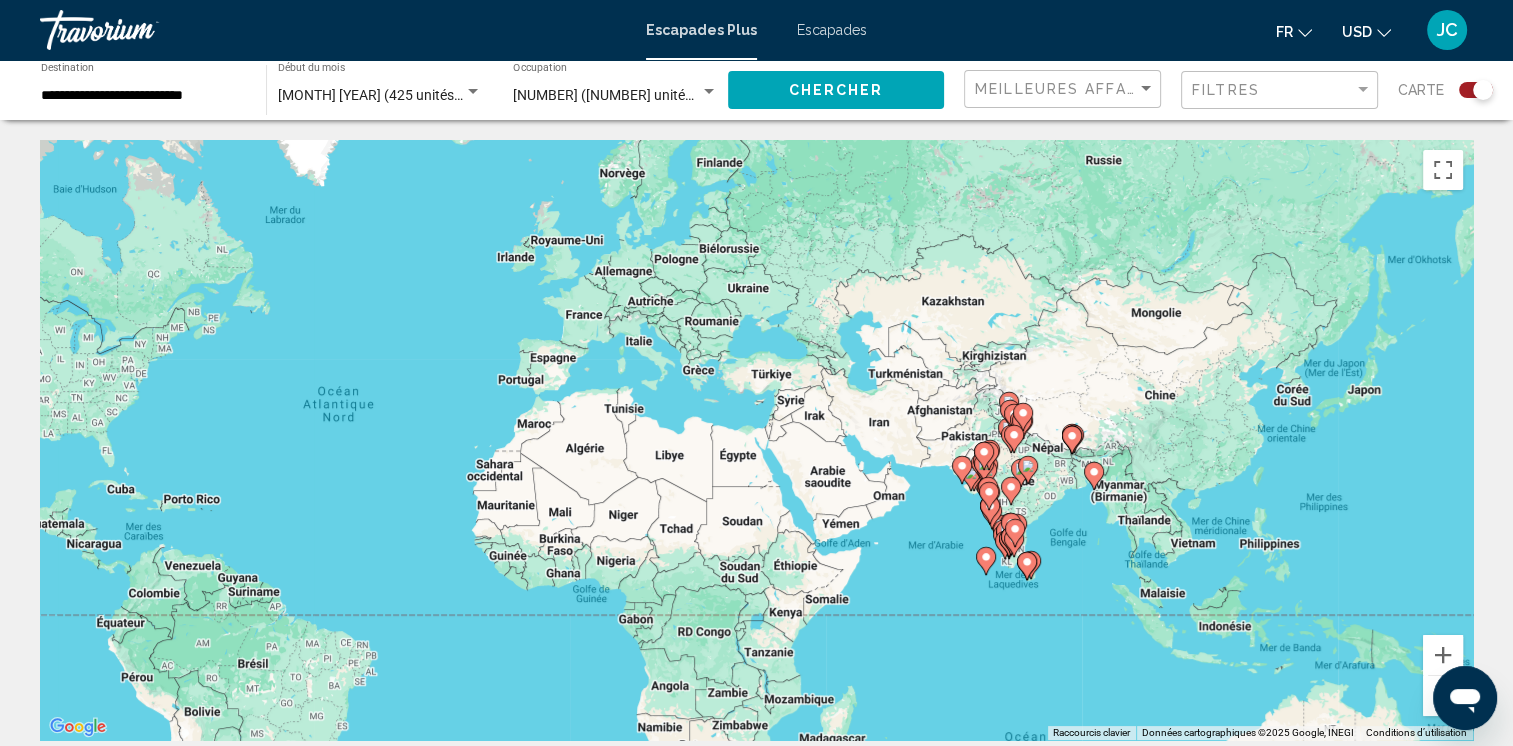 click on "Pour activer le glissement avec le clavier, appuyez sur Alt+Entrée. Une fois ce mode activé, utilisez les touches fléchées pour déplacer le repère. Pour valider le déplacement, appuyez sur Entrée. Pour annuler, appuyez sur Échap." at bounding box center (756, 440) 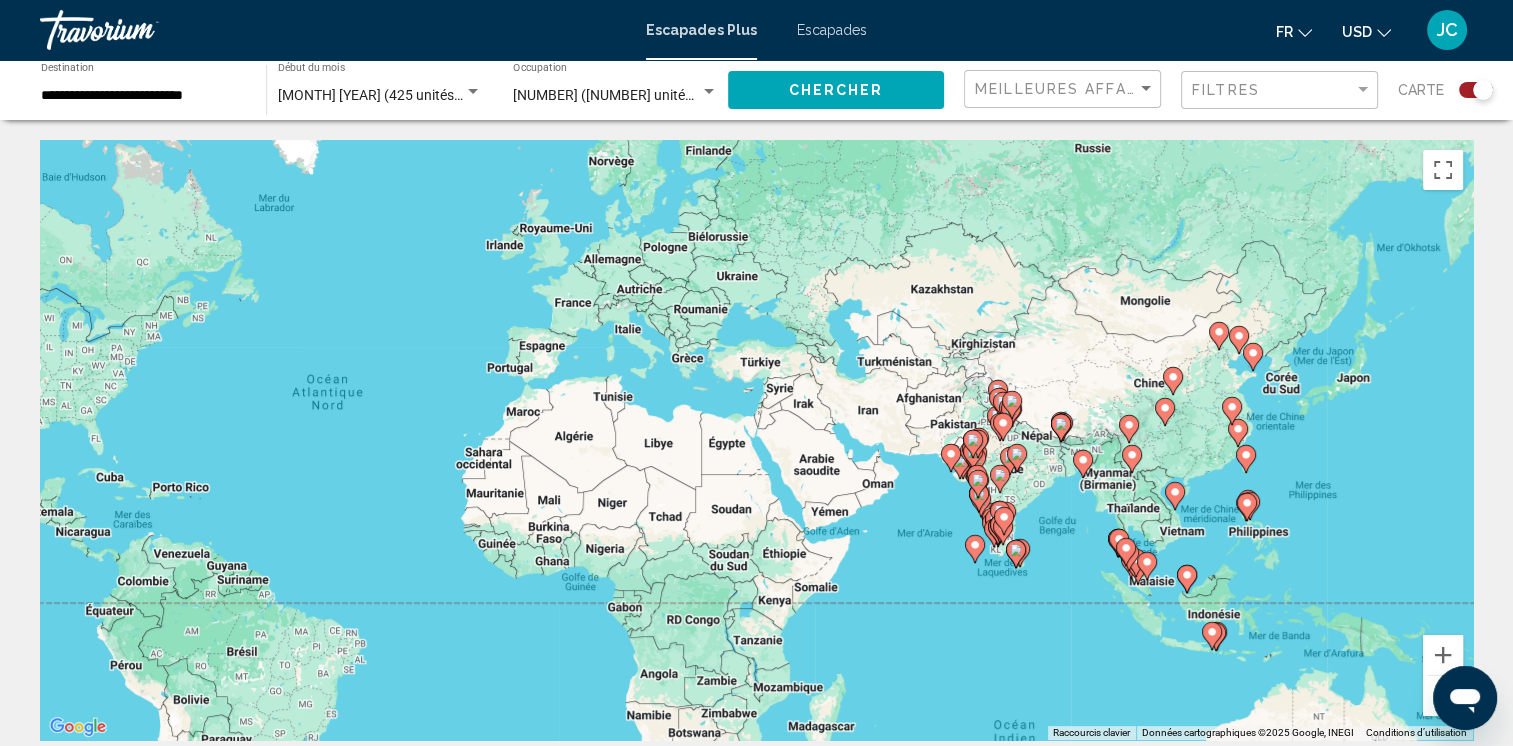 click 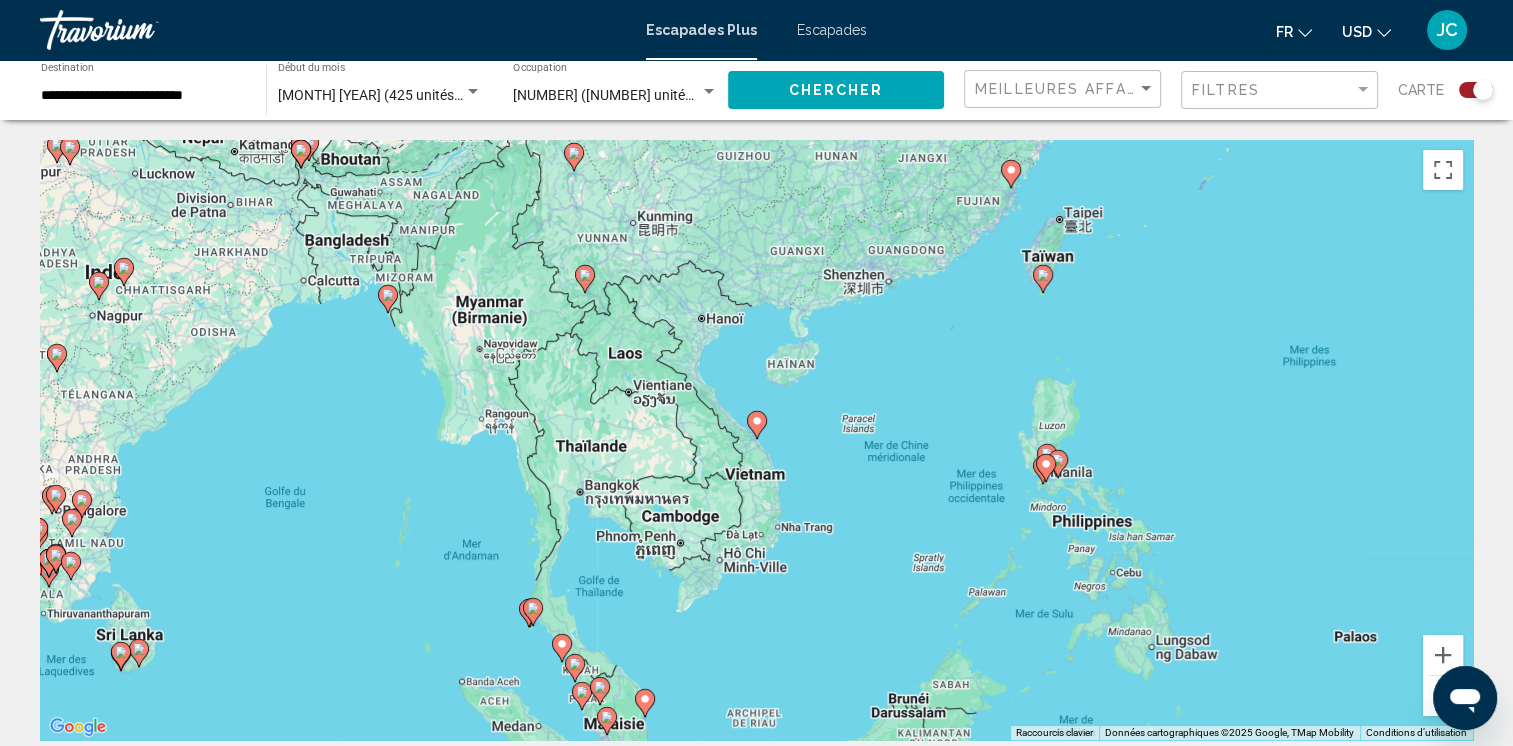 click 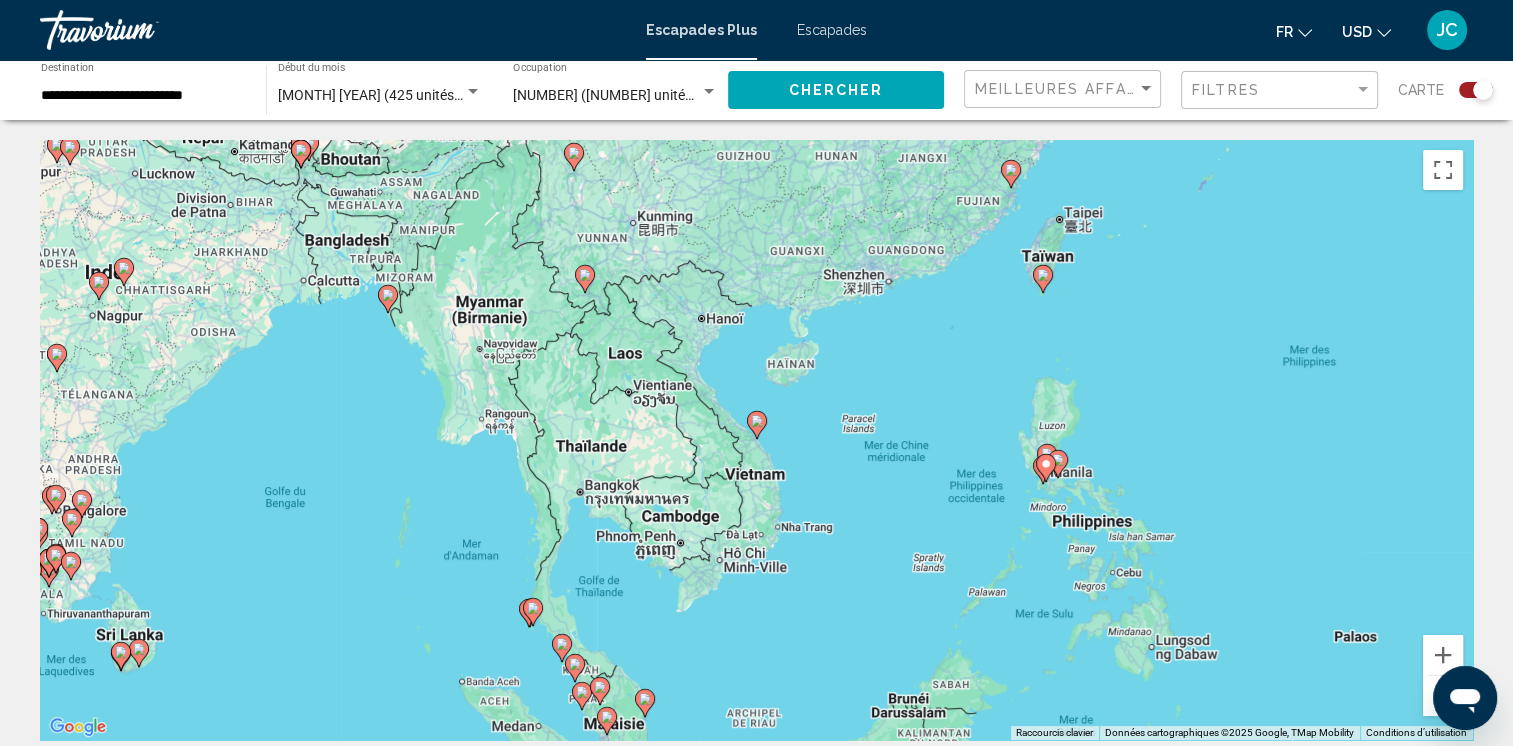 type on "**********" 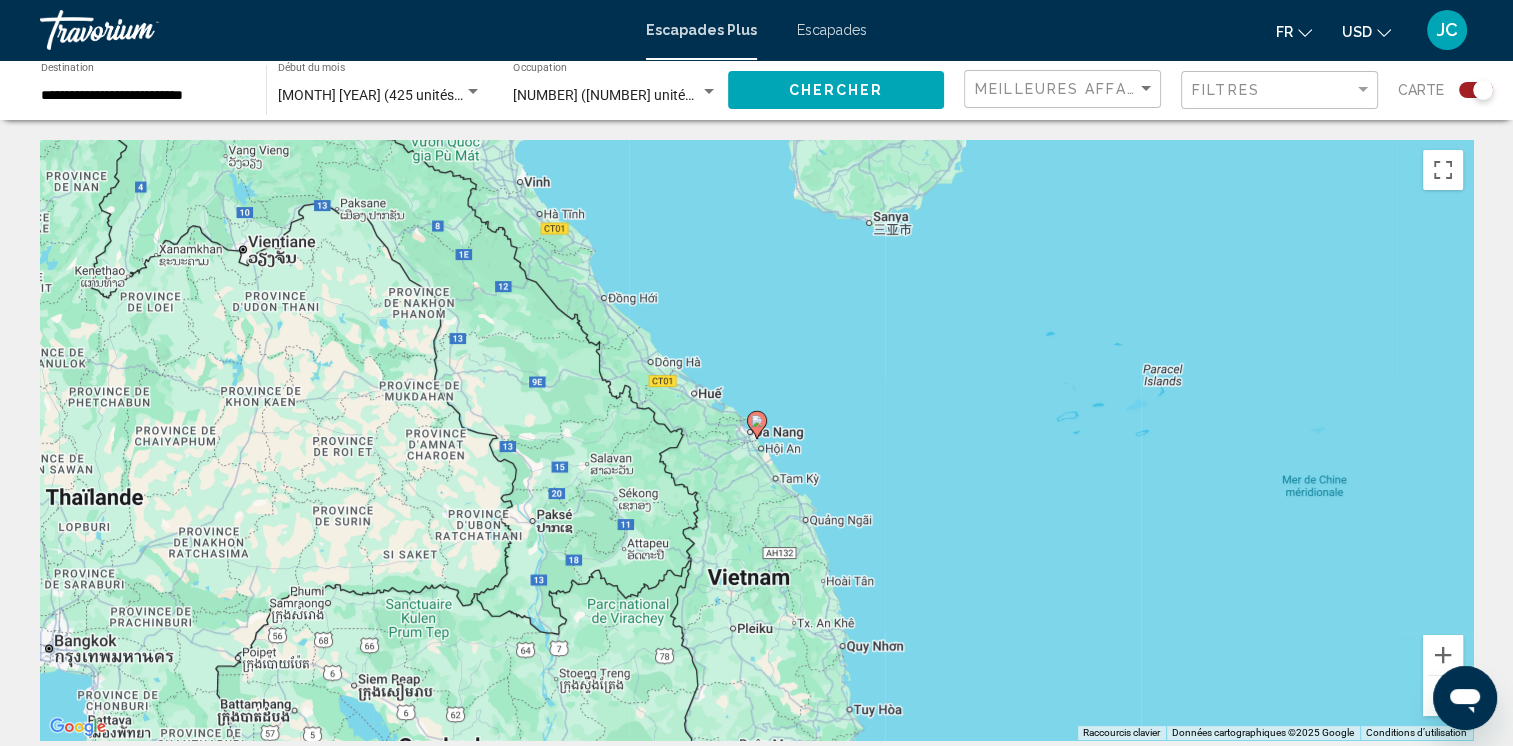 click 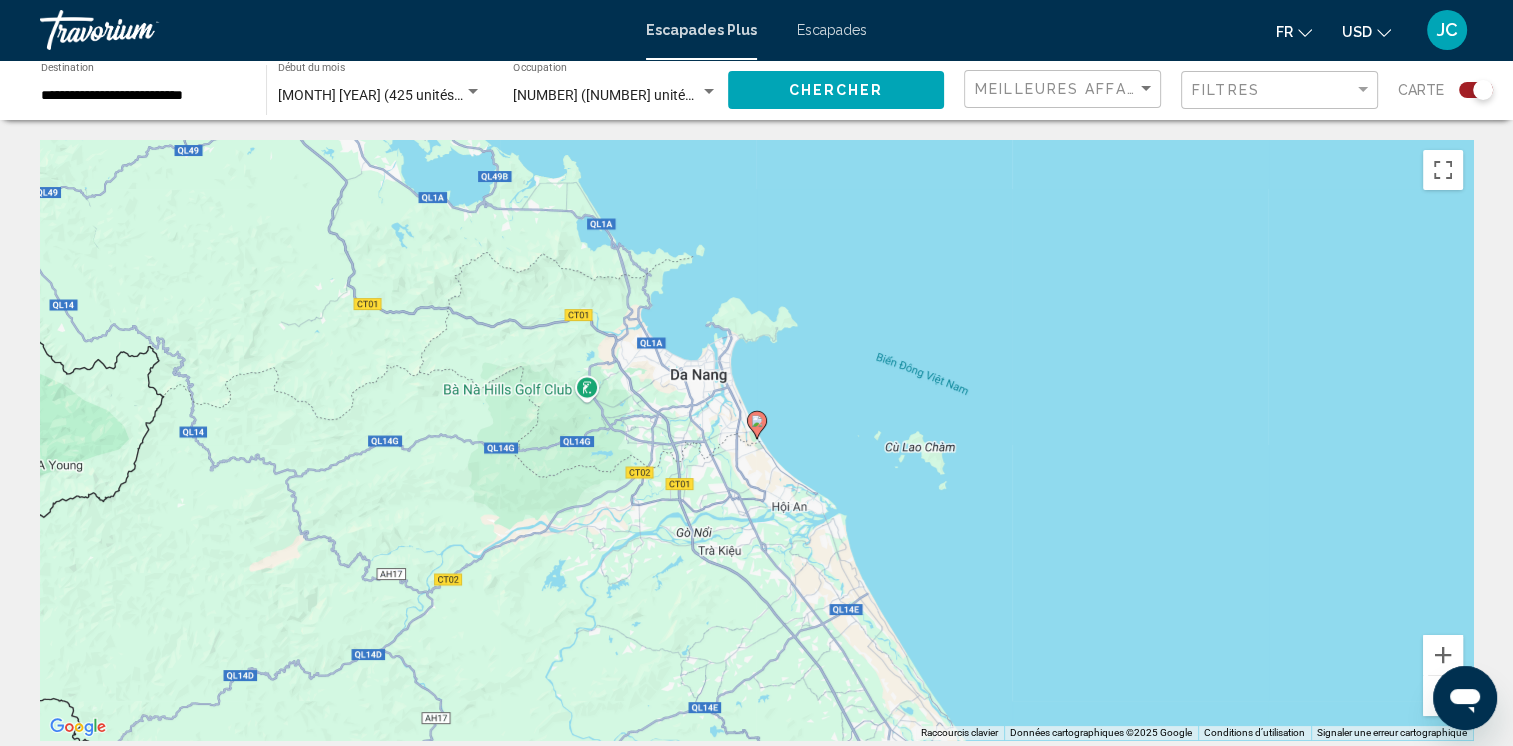 click 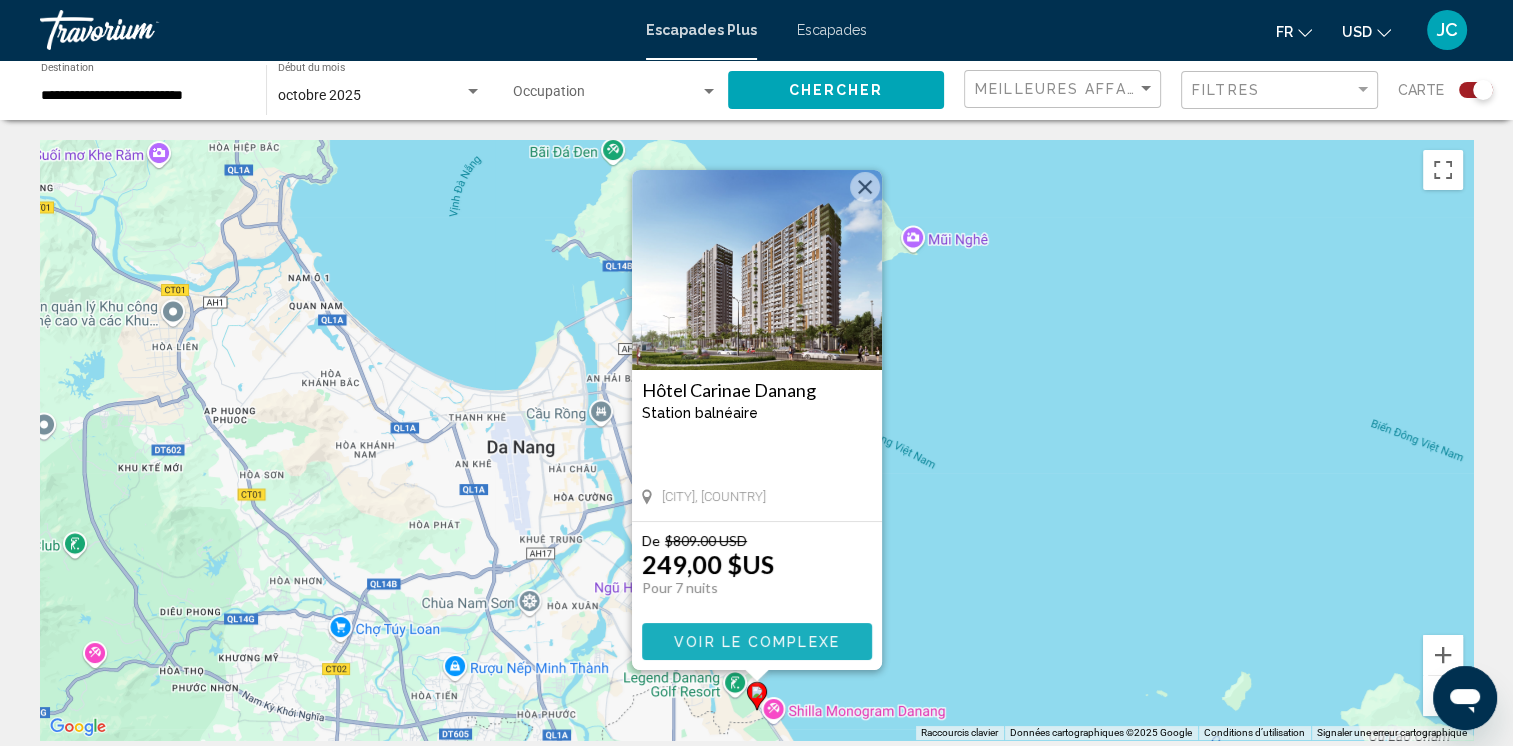 click on "Voir le complexe" at bounding box center (757, 642) 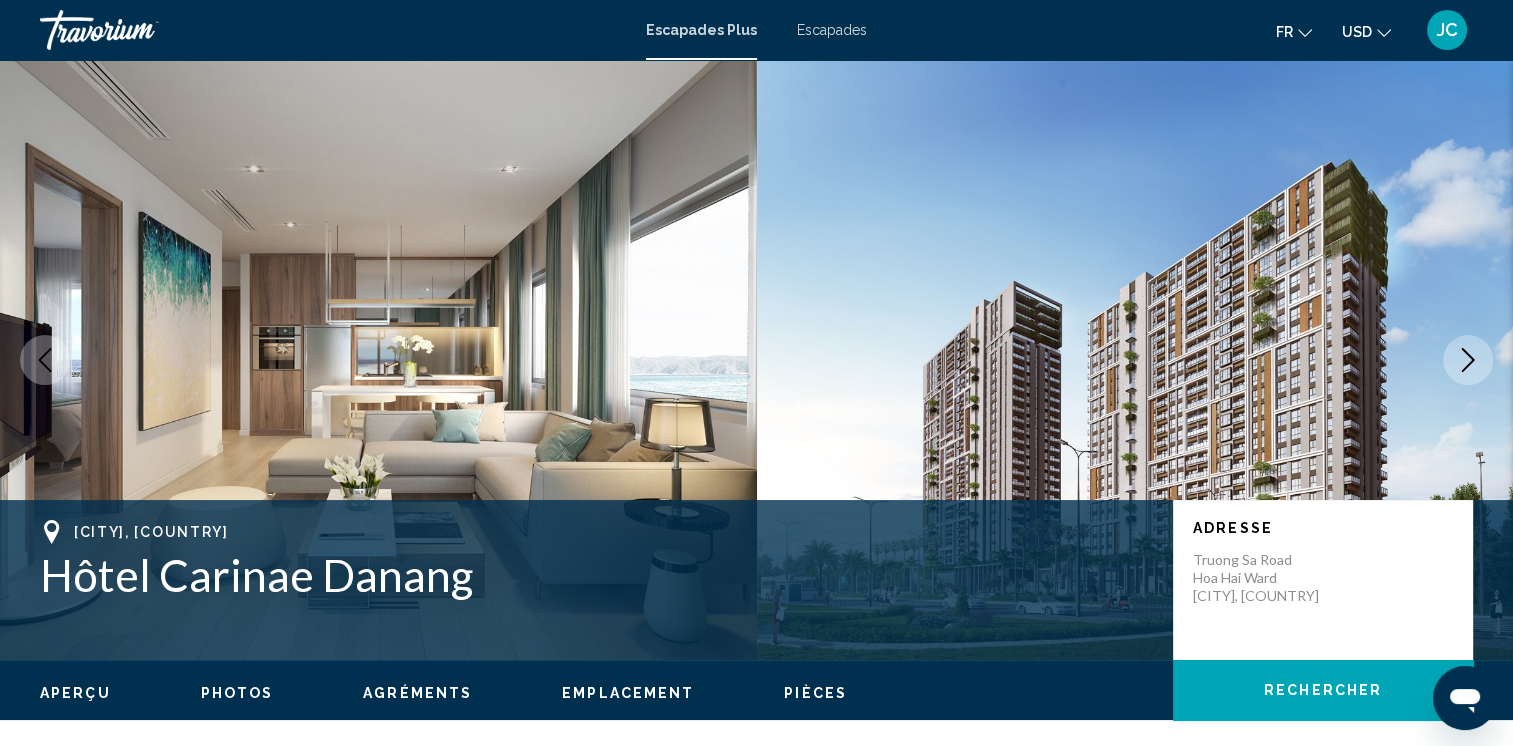 click 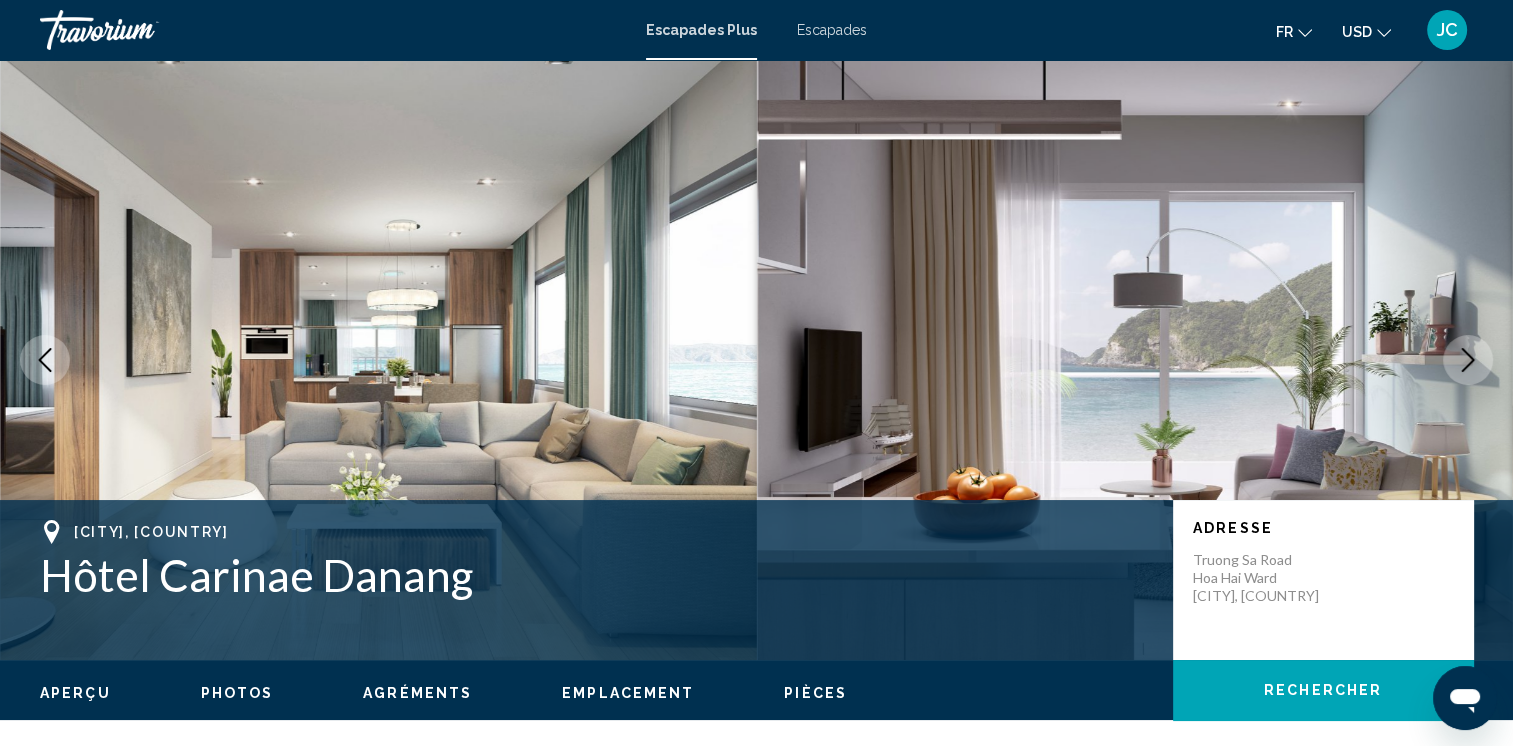 click 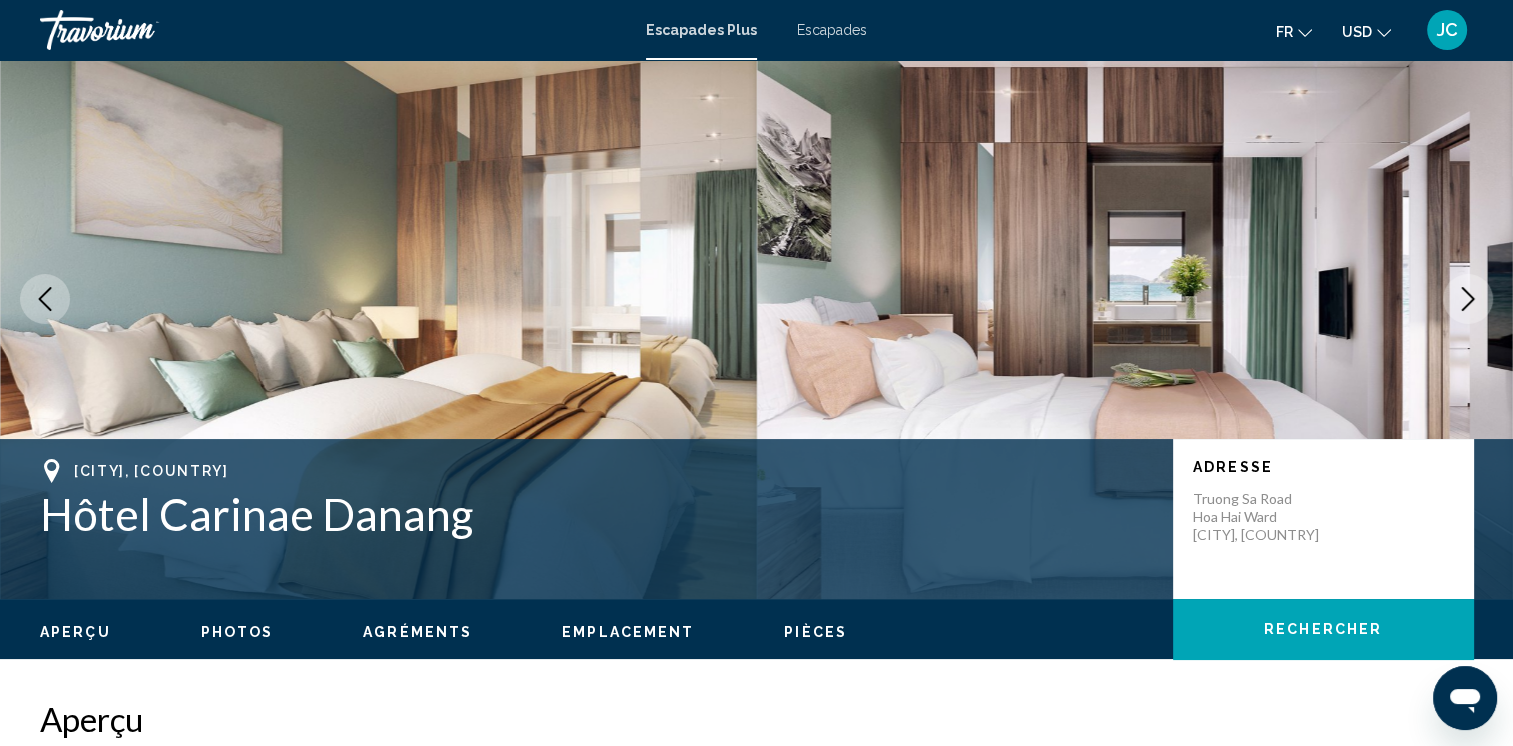 scroll, scrollTop: 0, scrollLeft: 0, axis: both 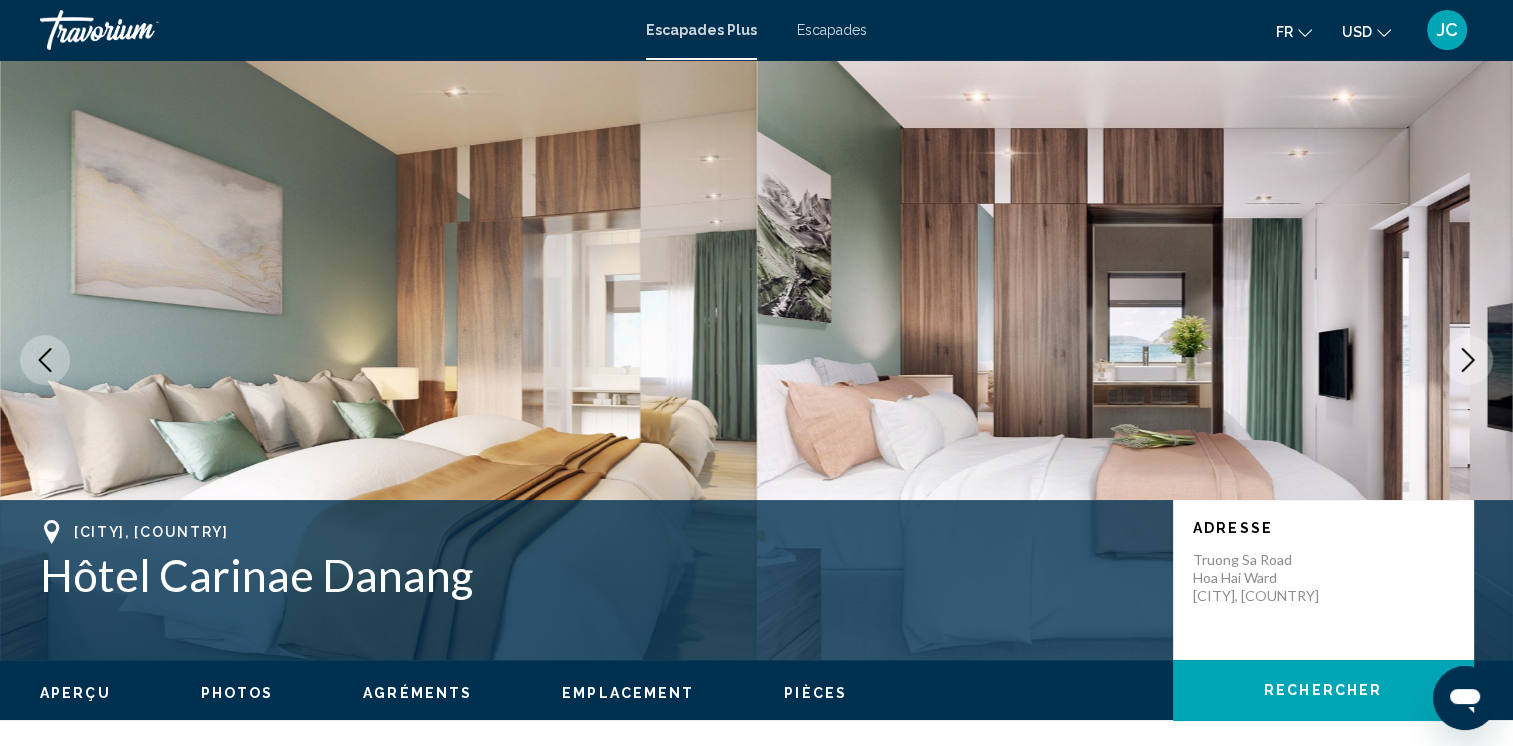 click at bounding box center [1468, 360] 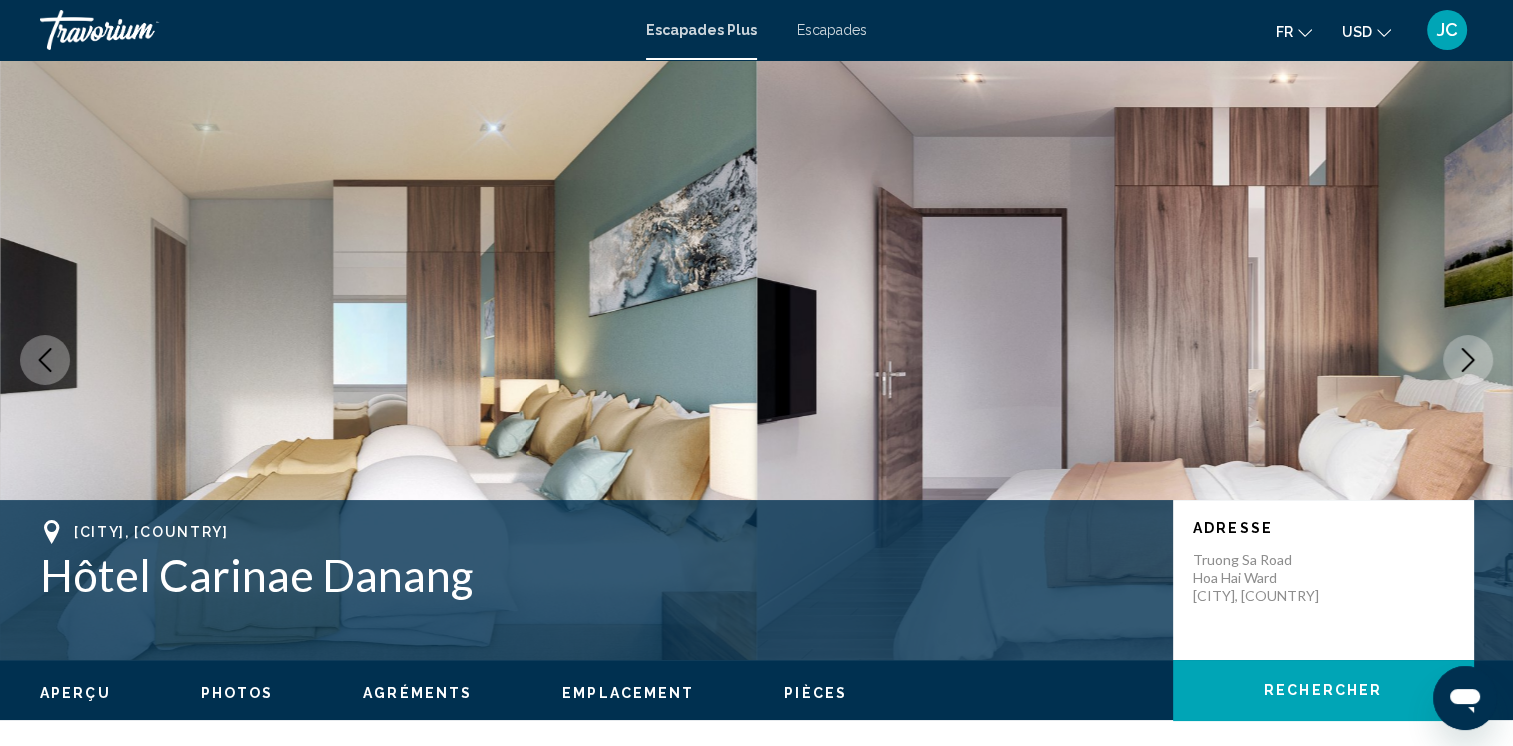 click at bounding box center (1468, 360) 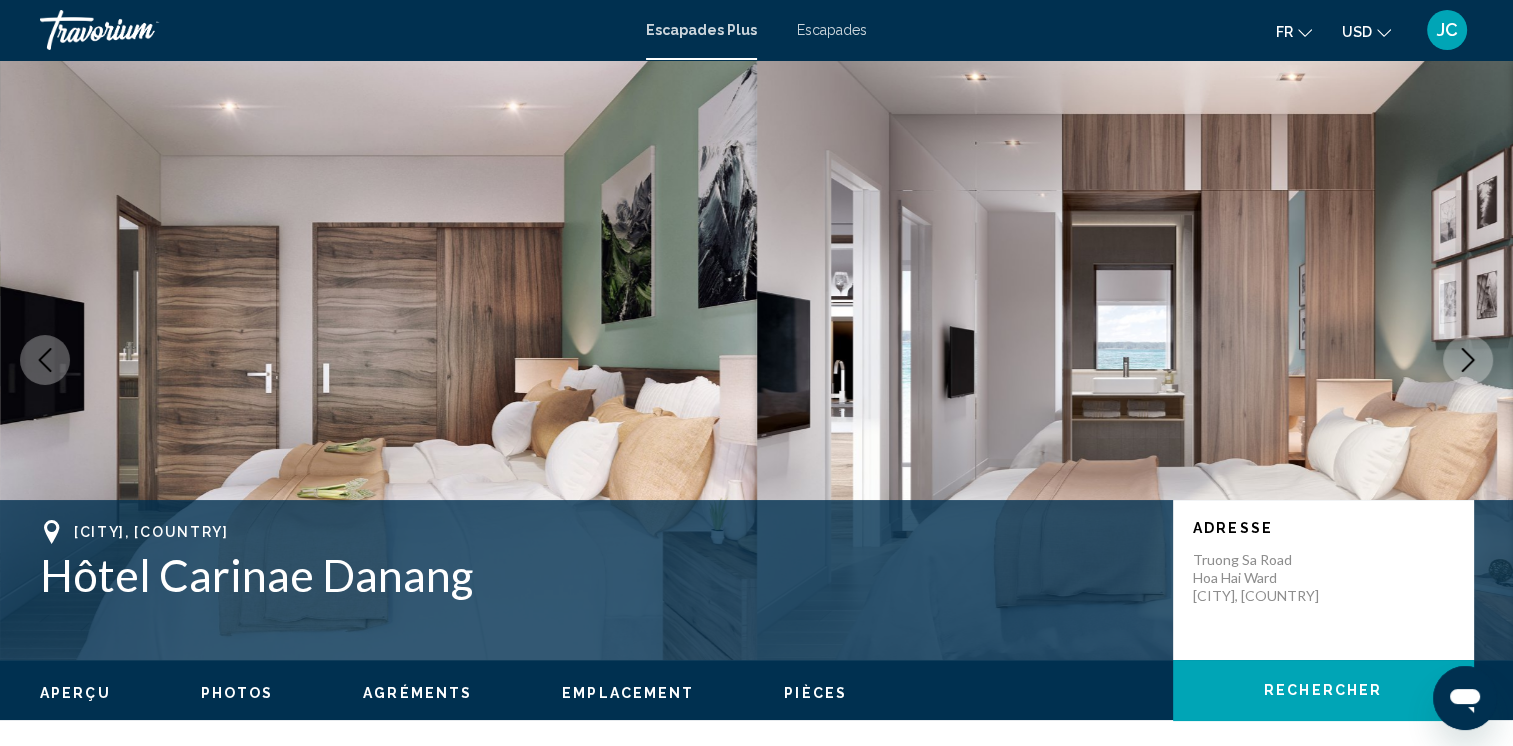 click at bounding box center (1468, 360) 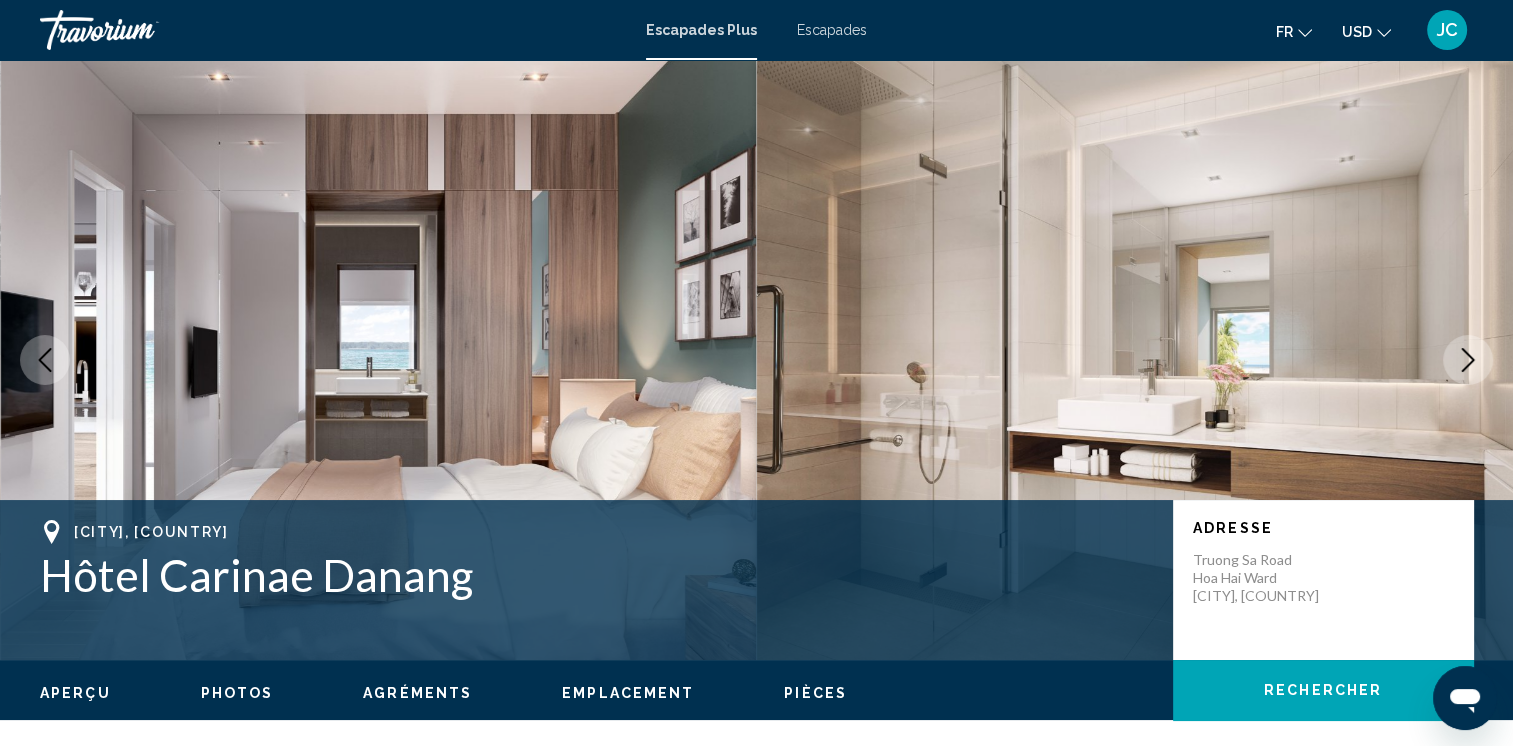 click at bounding box center [1468, 360] 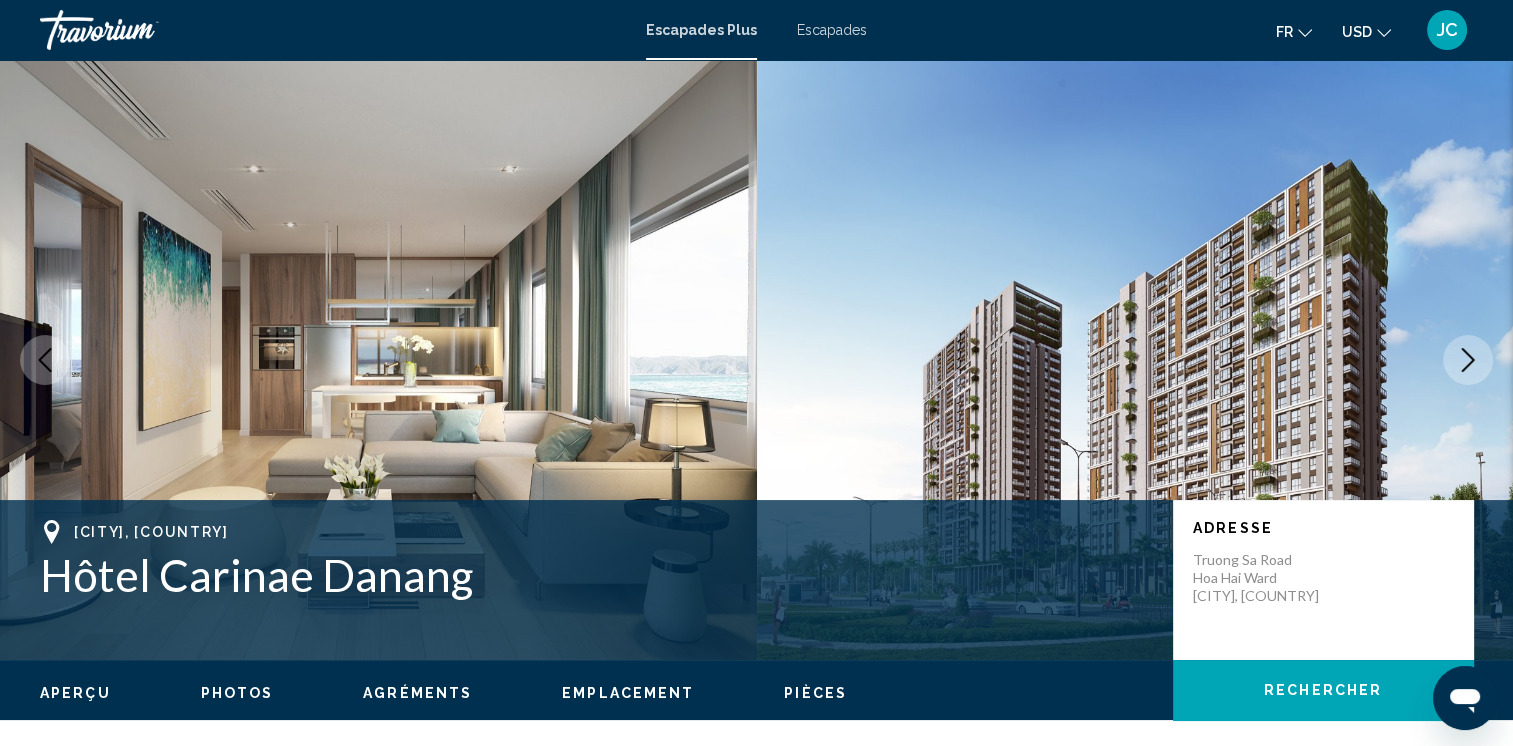 click at bounding box center [1468, 360] 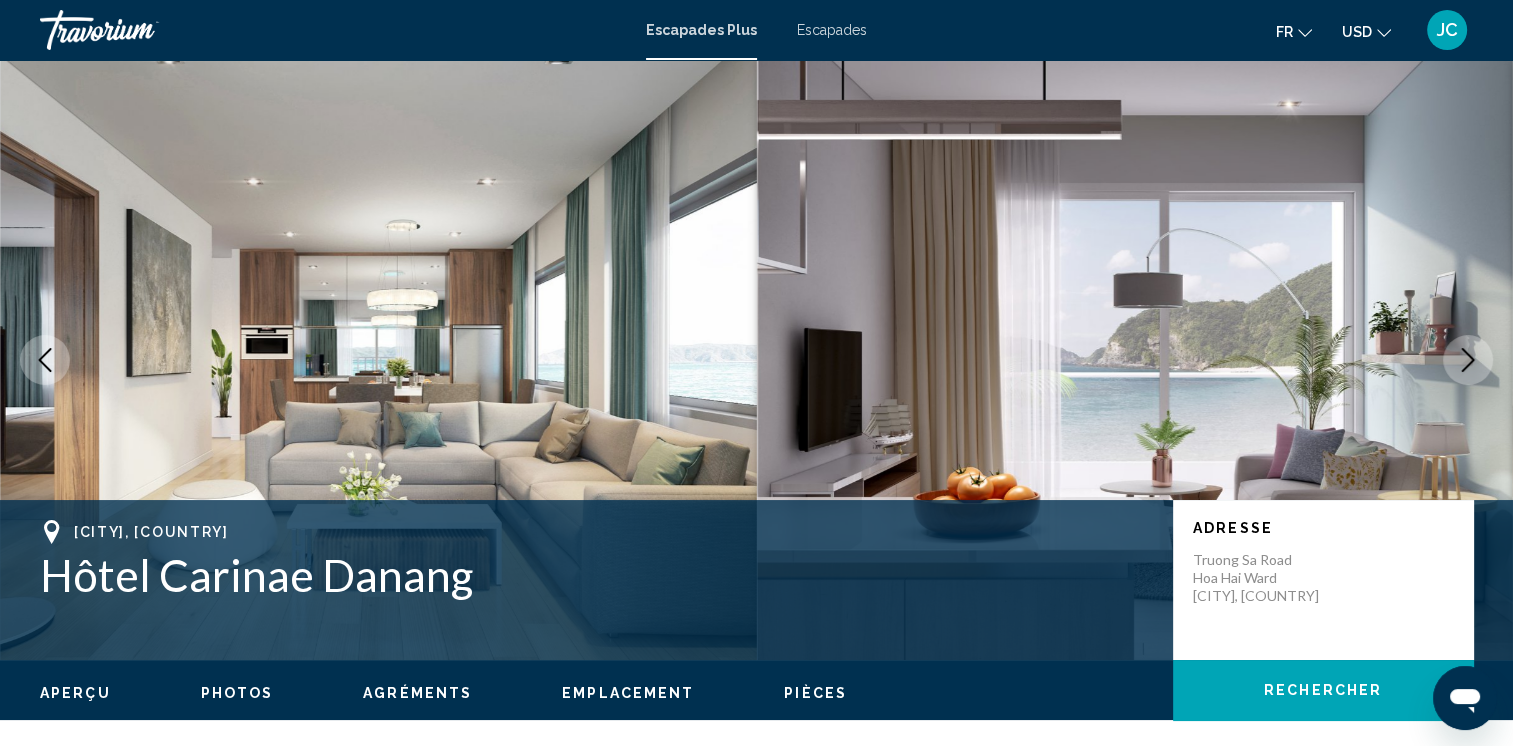 click at bounding box center [1468, 360] 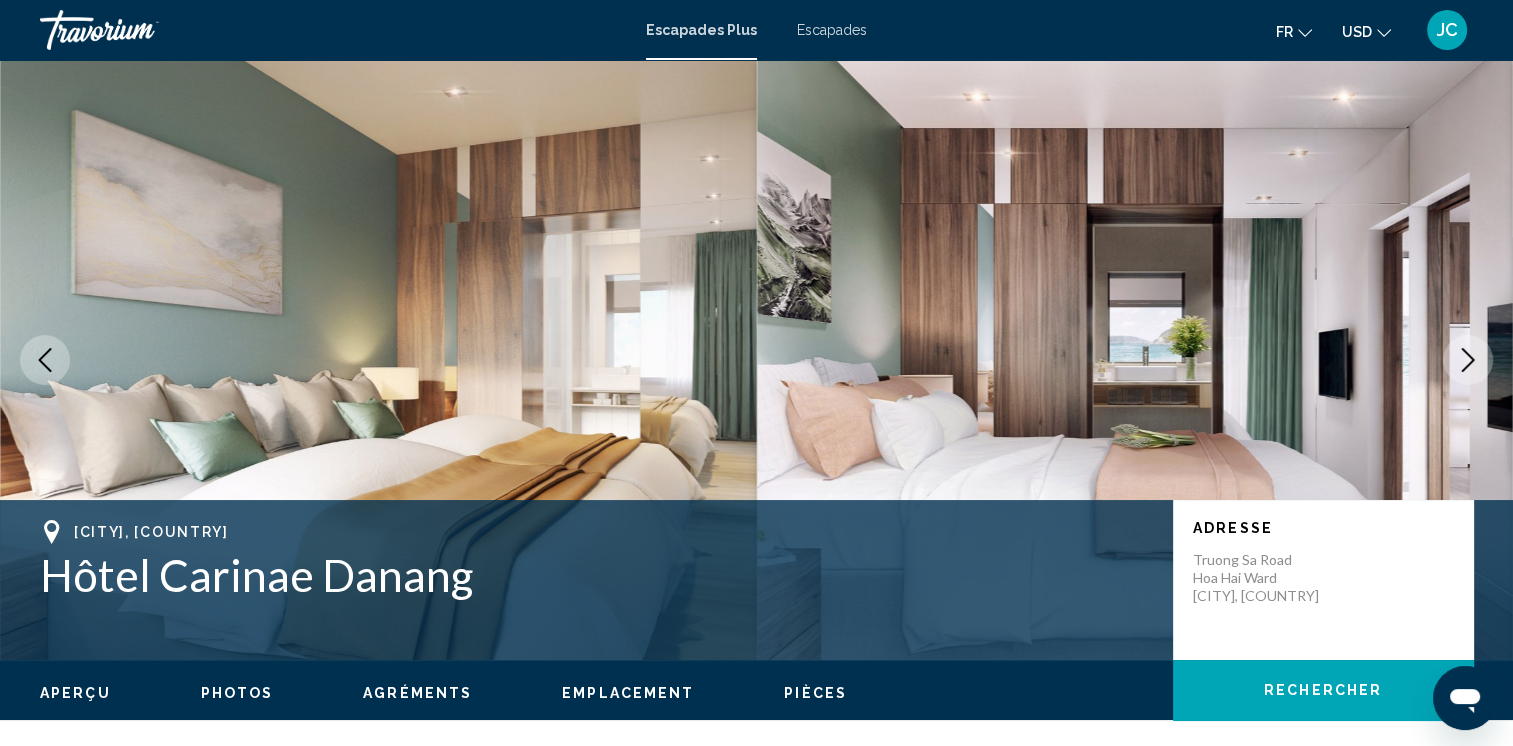 click at bounding box center [1468, 360] 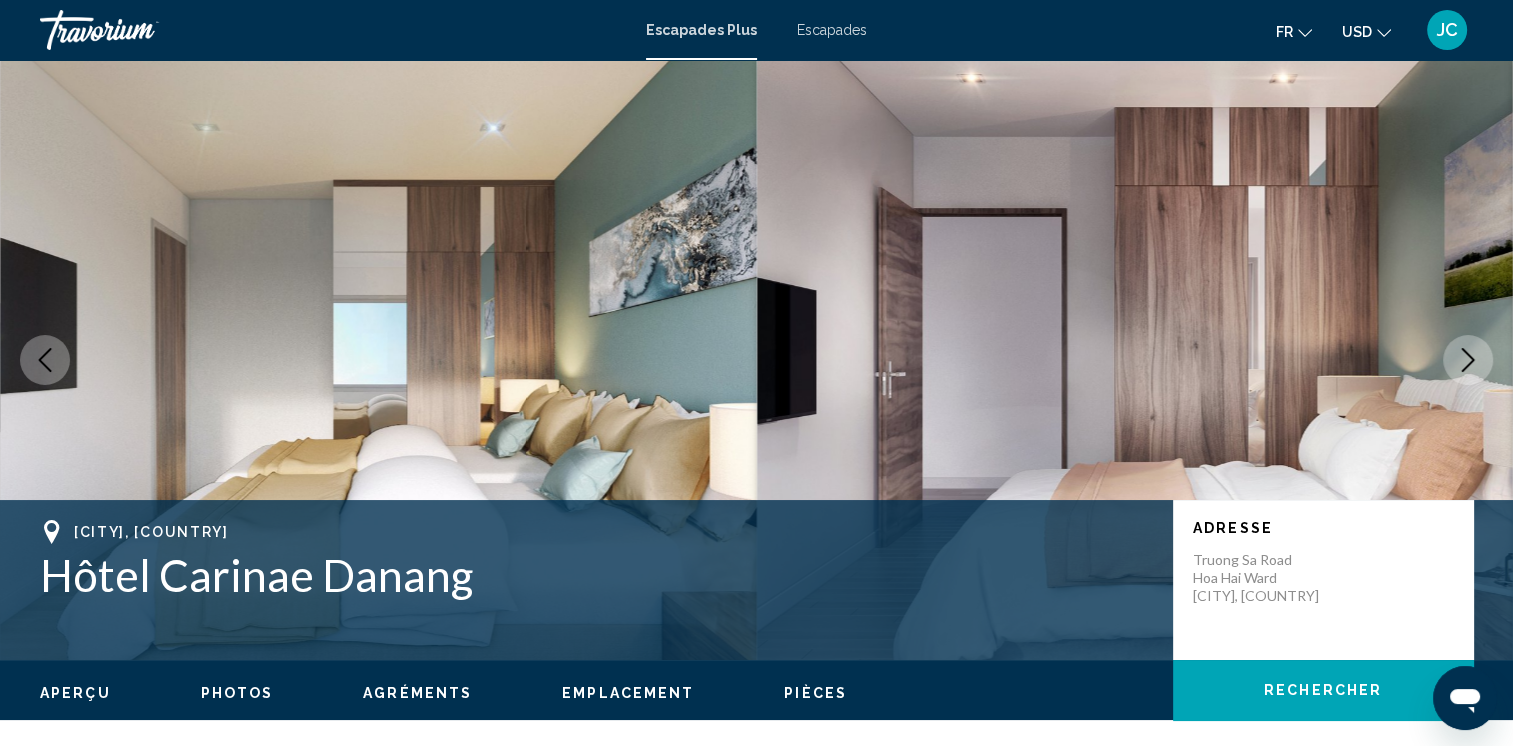 click at bounding box center (1468, 360) 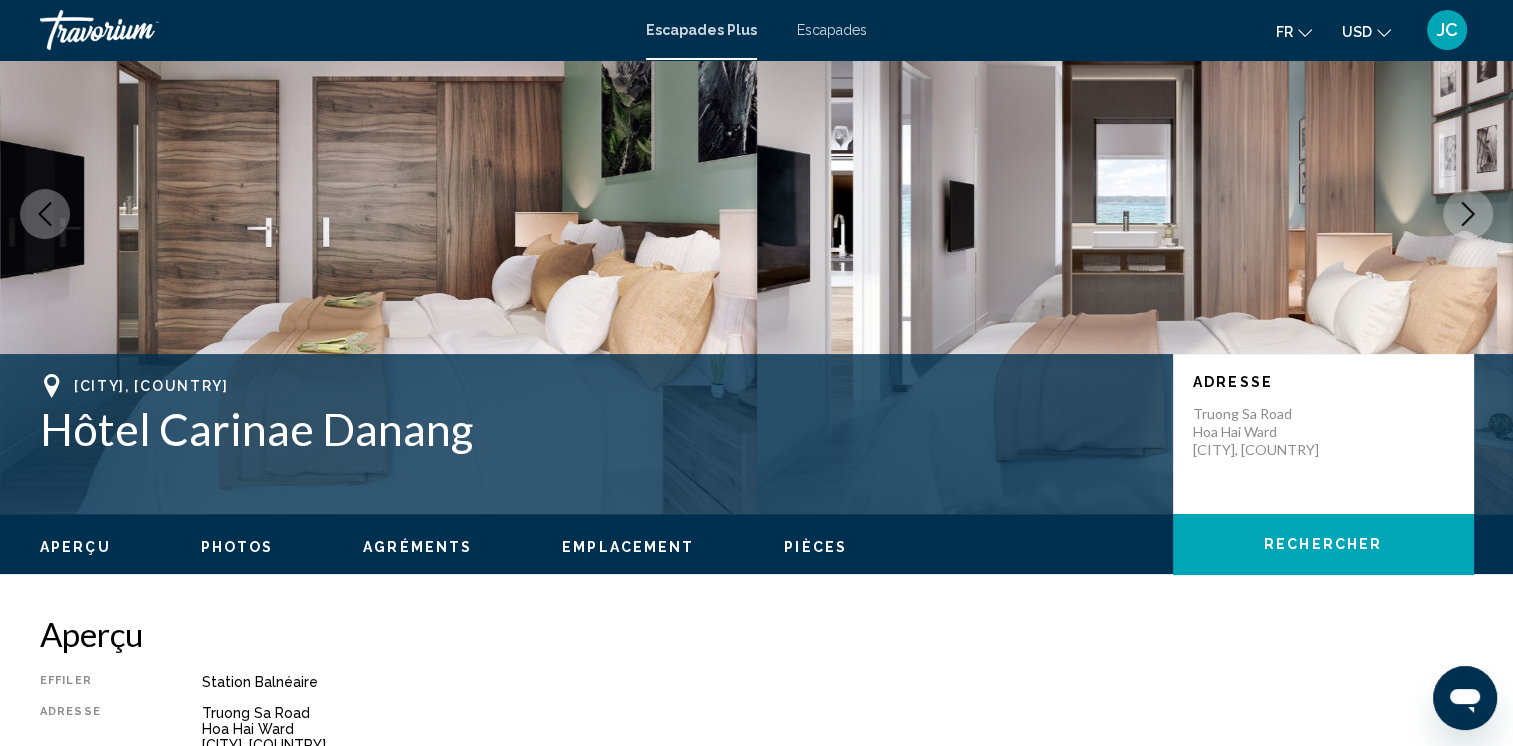 scroll, scrollTop: 0, scrollLeft: 0, axis: both 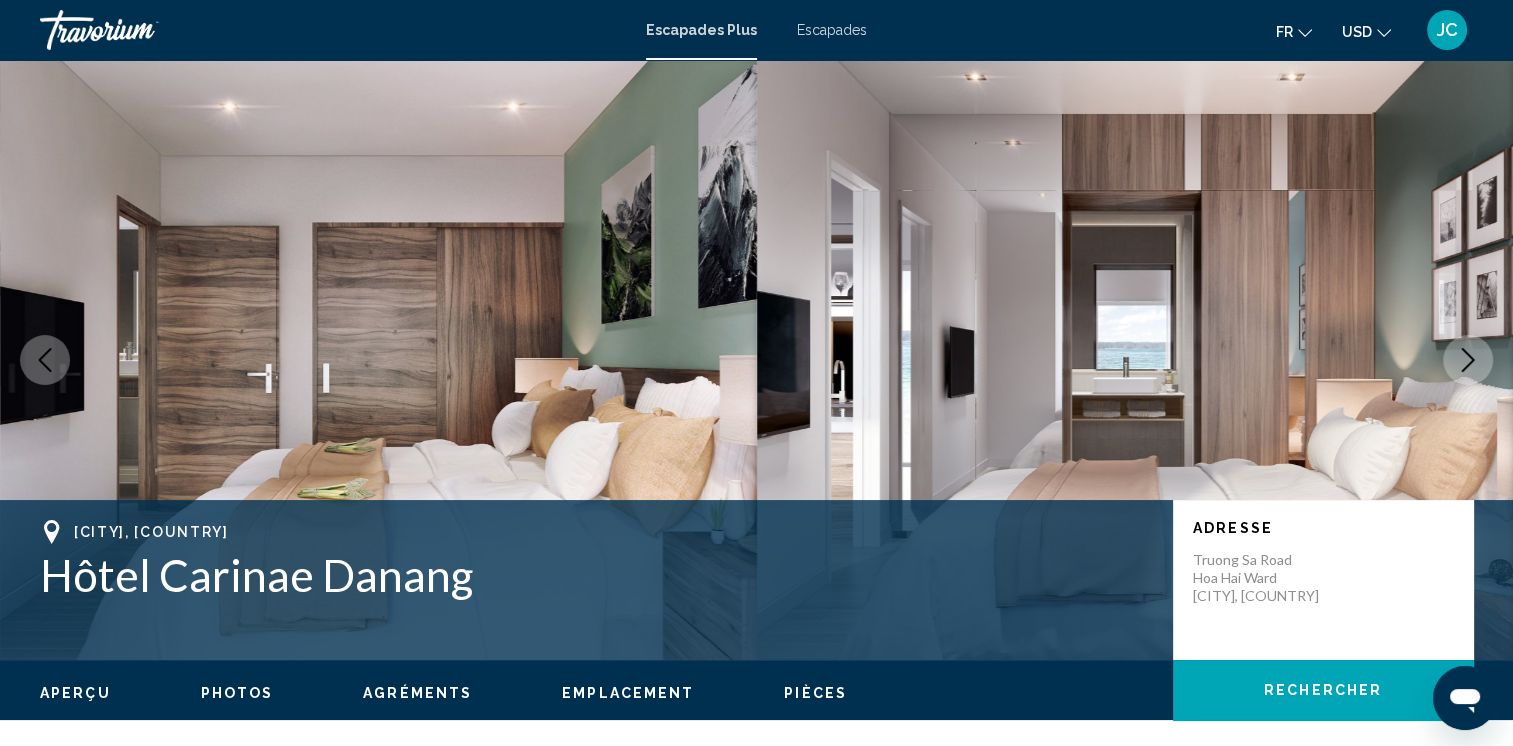 click 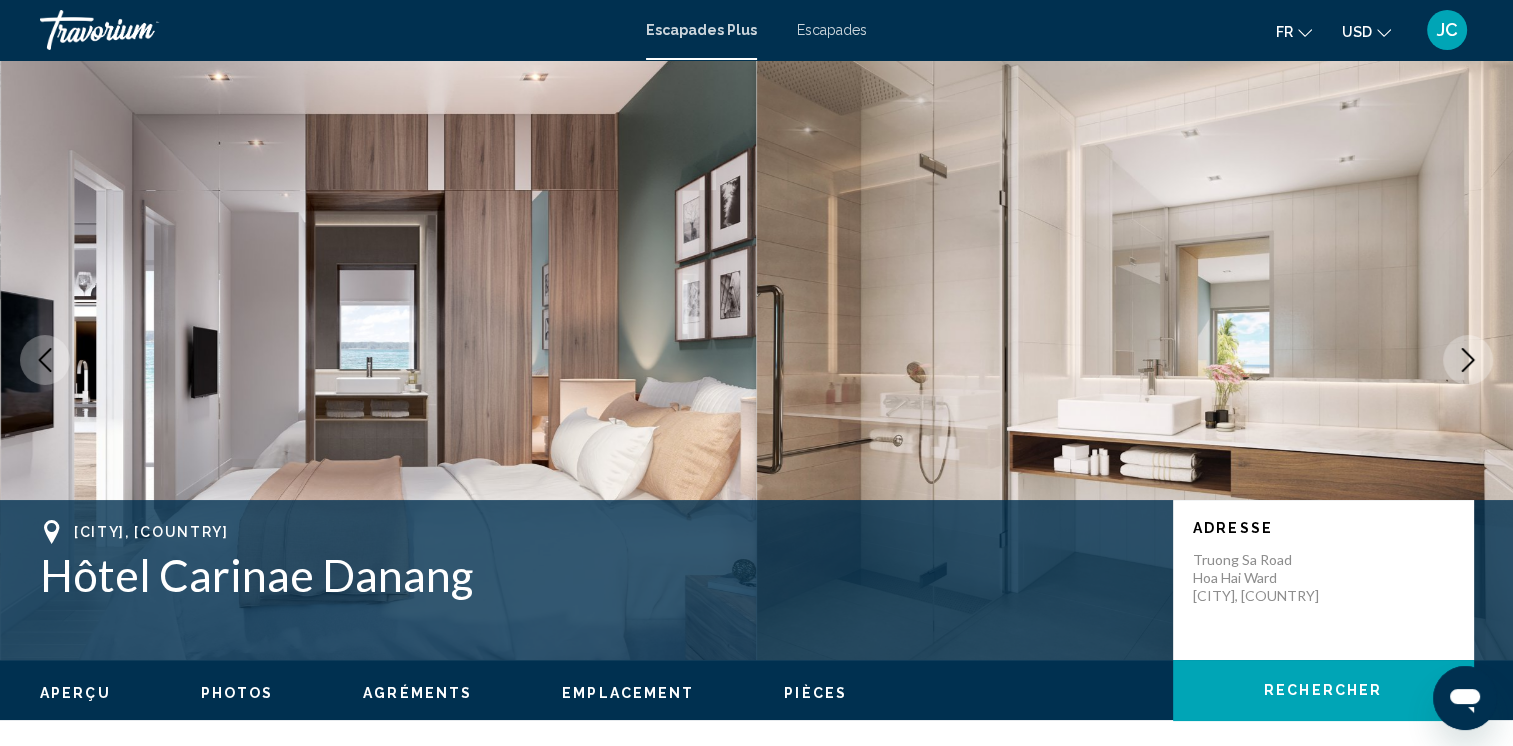 click 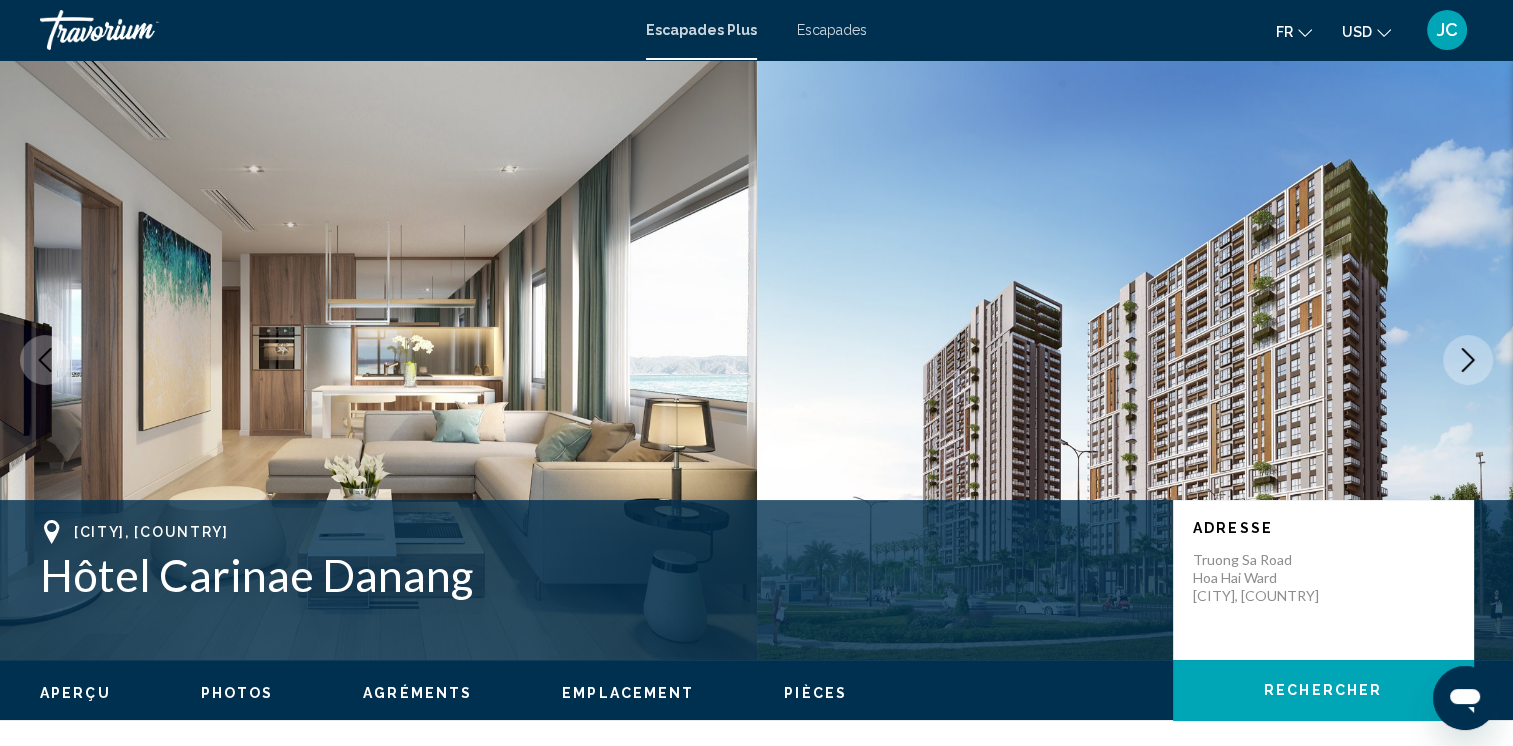 click 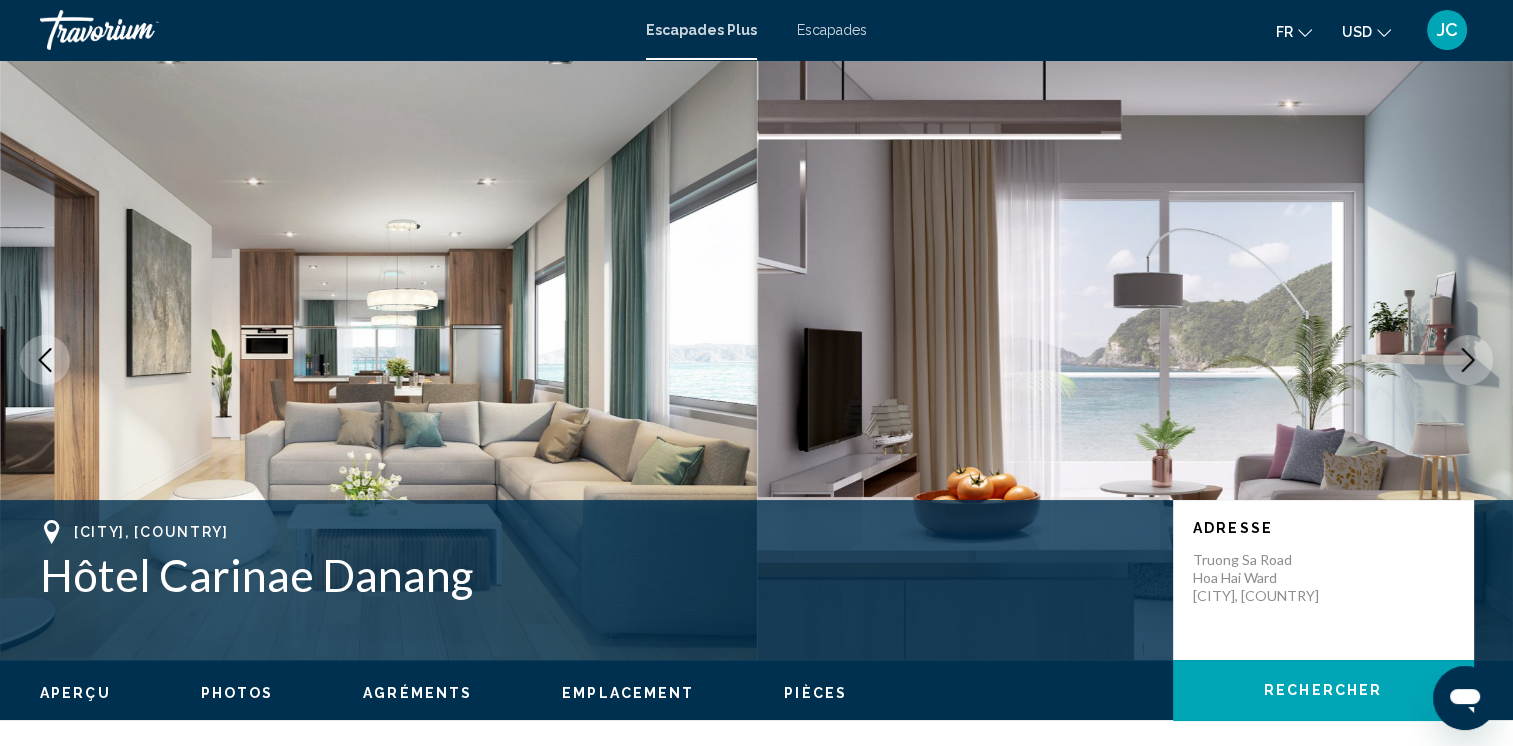click 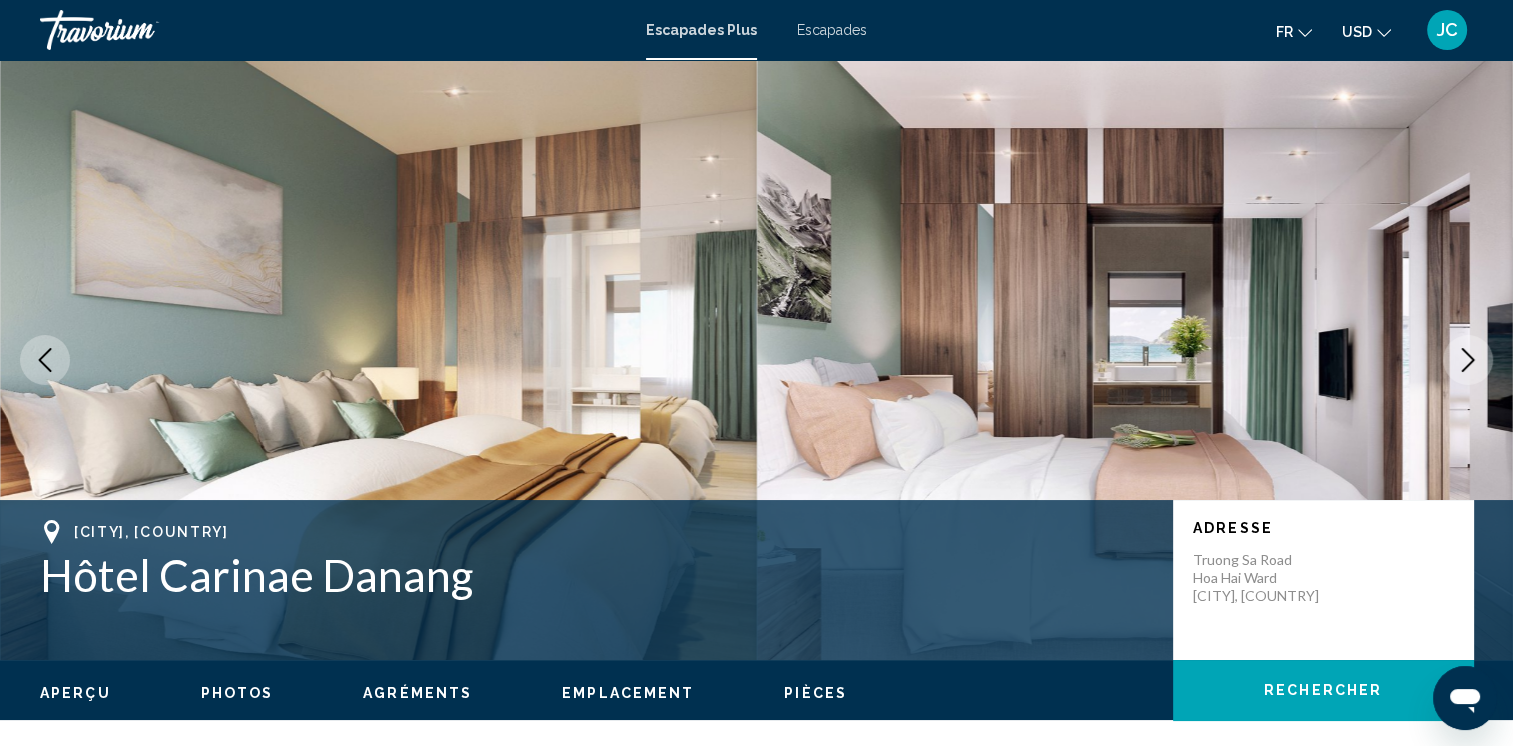 click 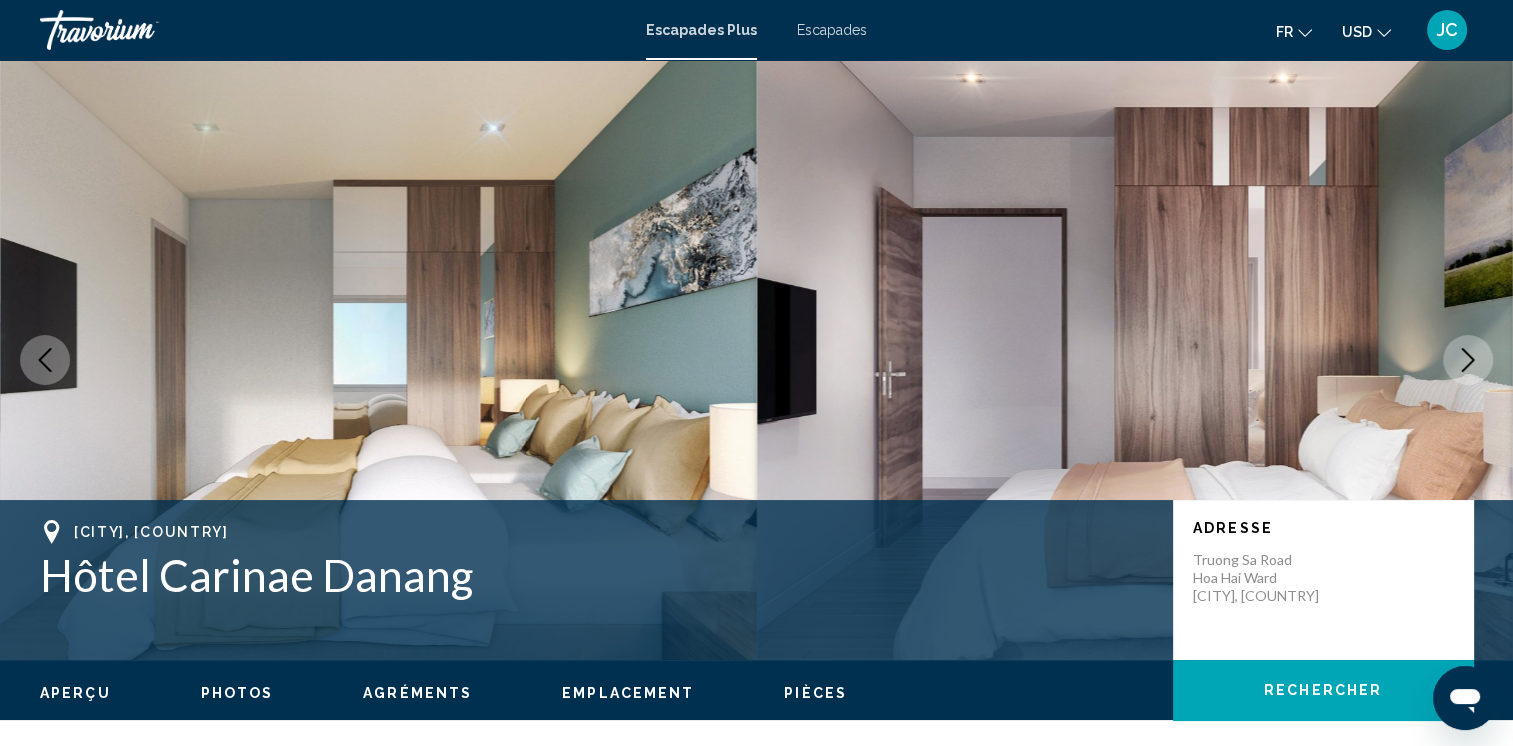 click 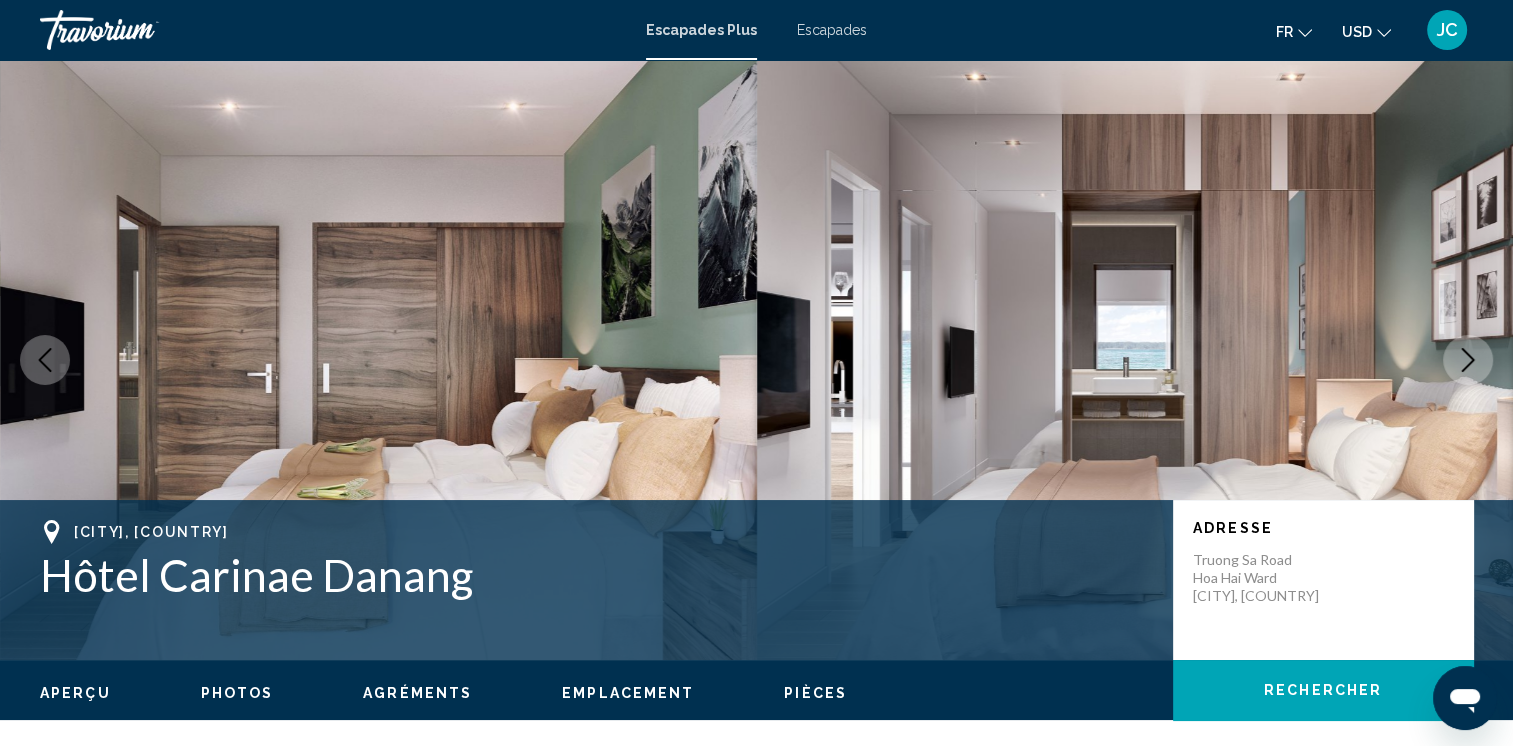 click 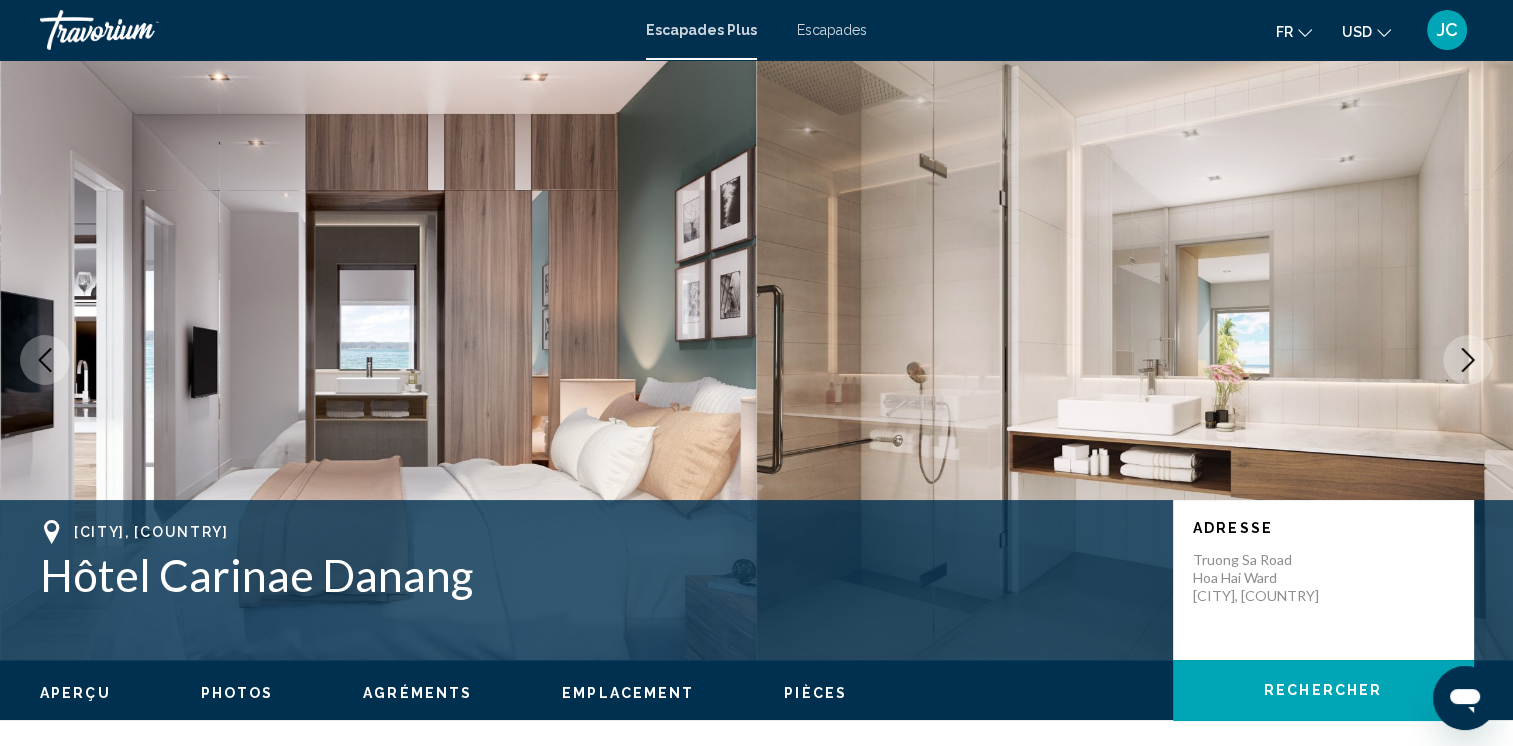 click 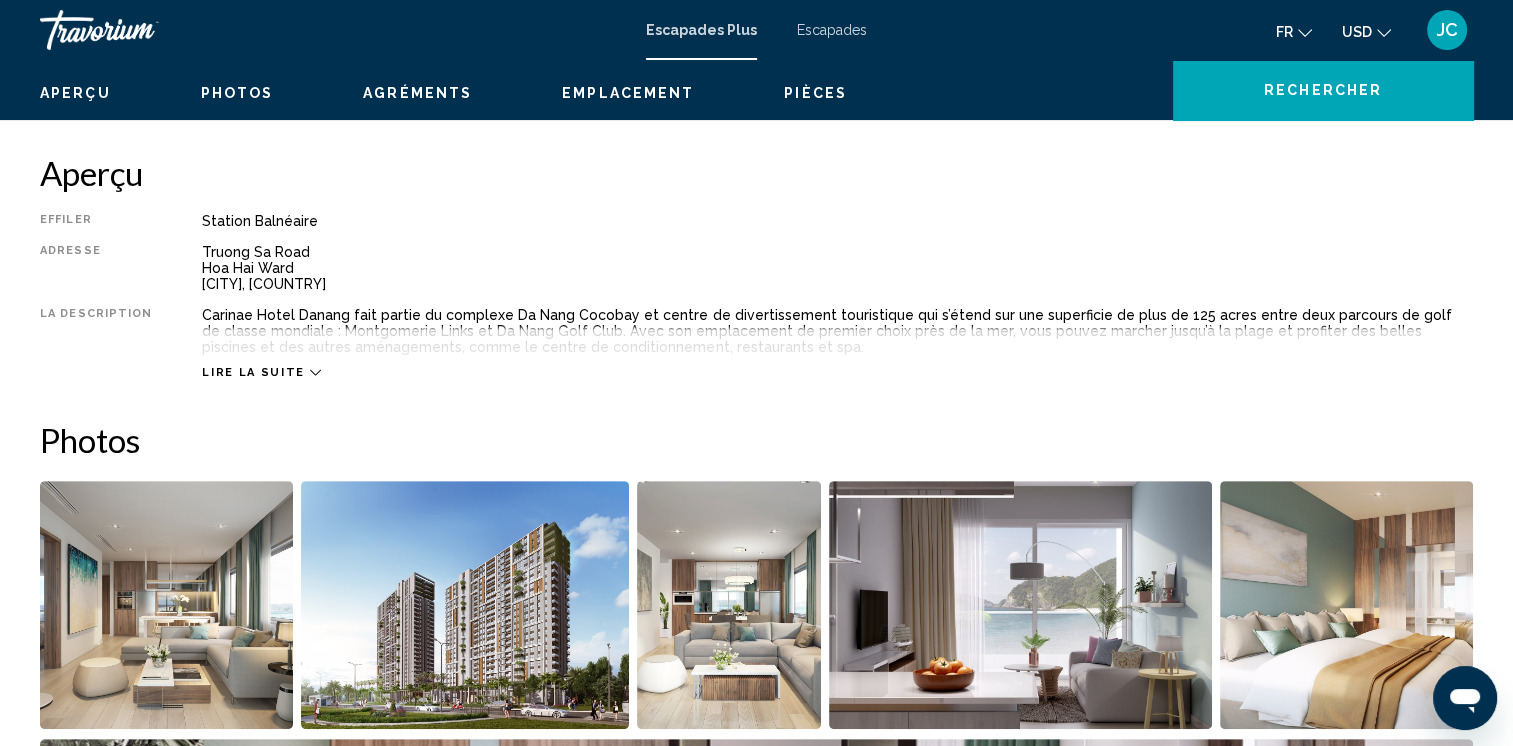 scroll, scrollTop: 592, scrollLeft: 0, axis: vertical 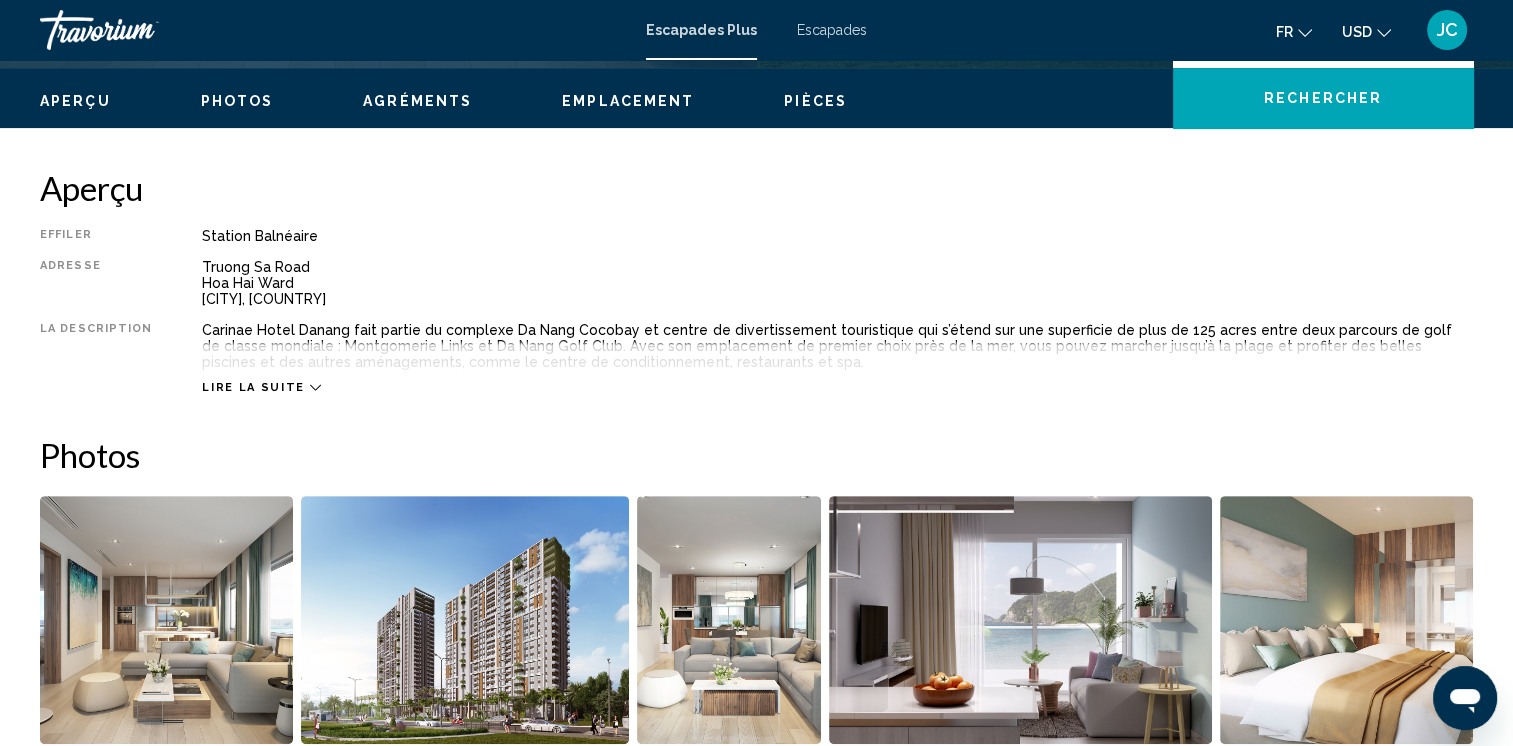 click on "Lire la suite" at bounding box center [261, 387] 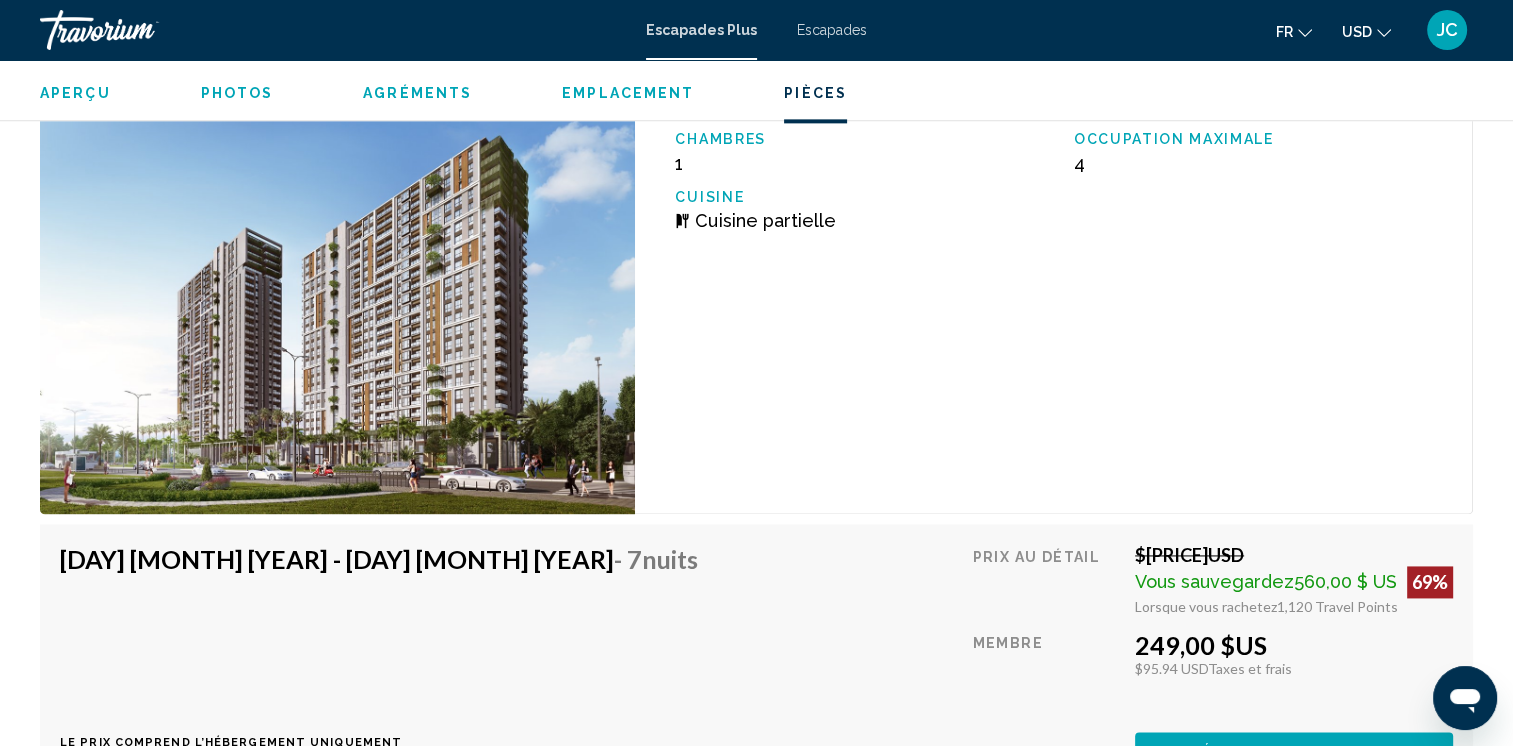 scroll, scrollTop: 2692, scrollLeft: 0, axis: vertical 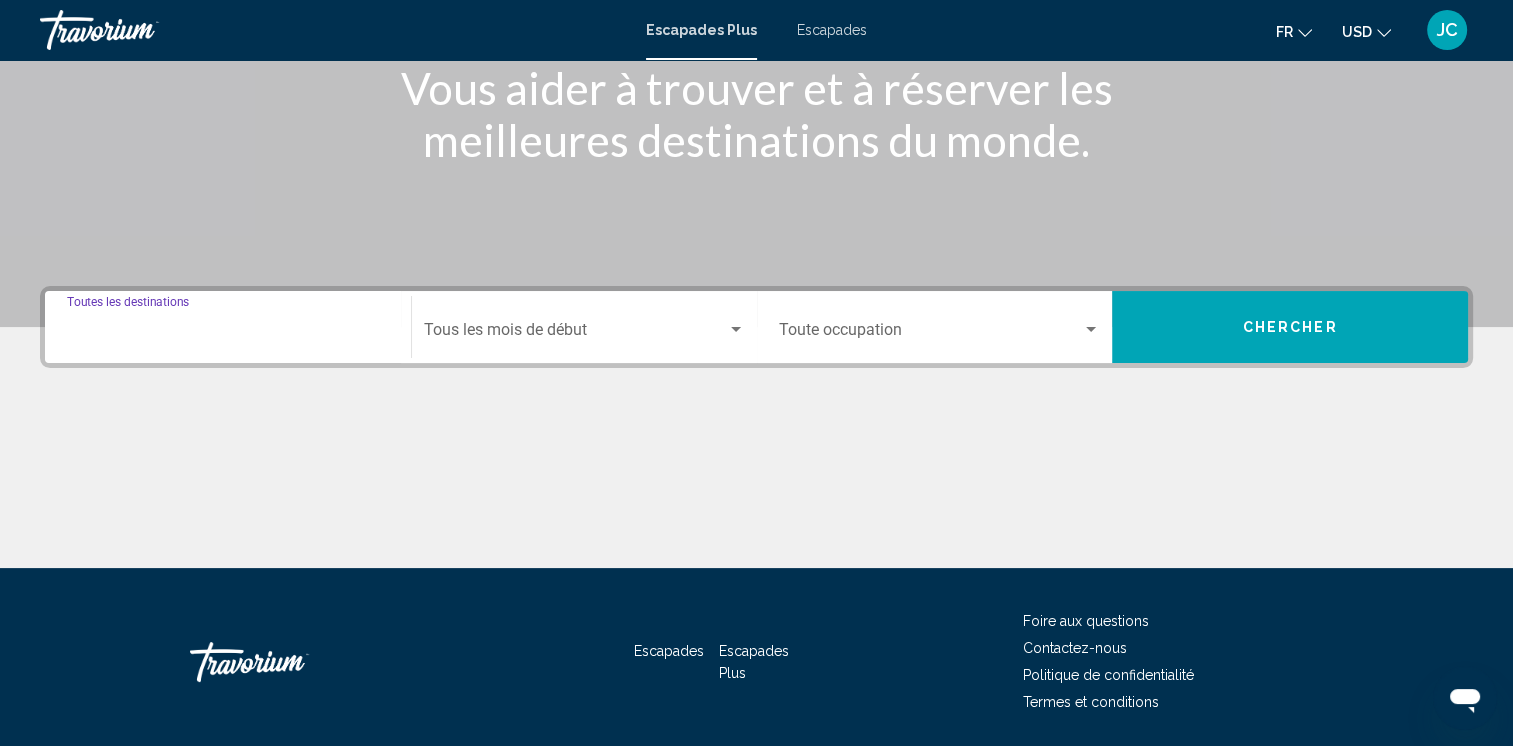 click on "Destination Toutes les destinations" at bounding box center (228, 334) 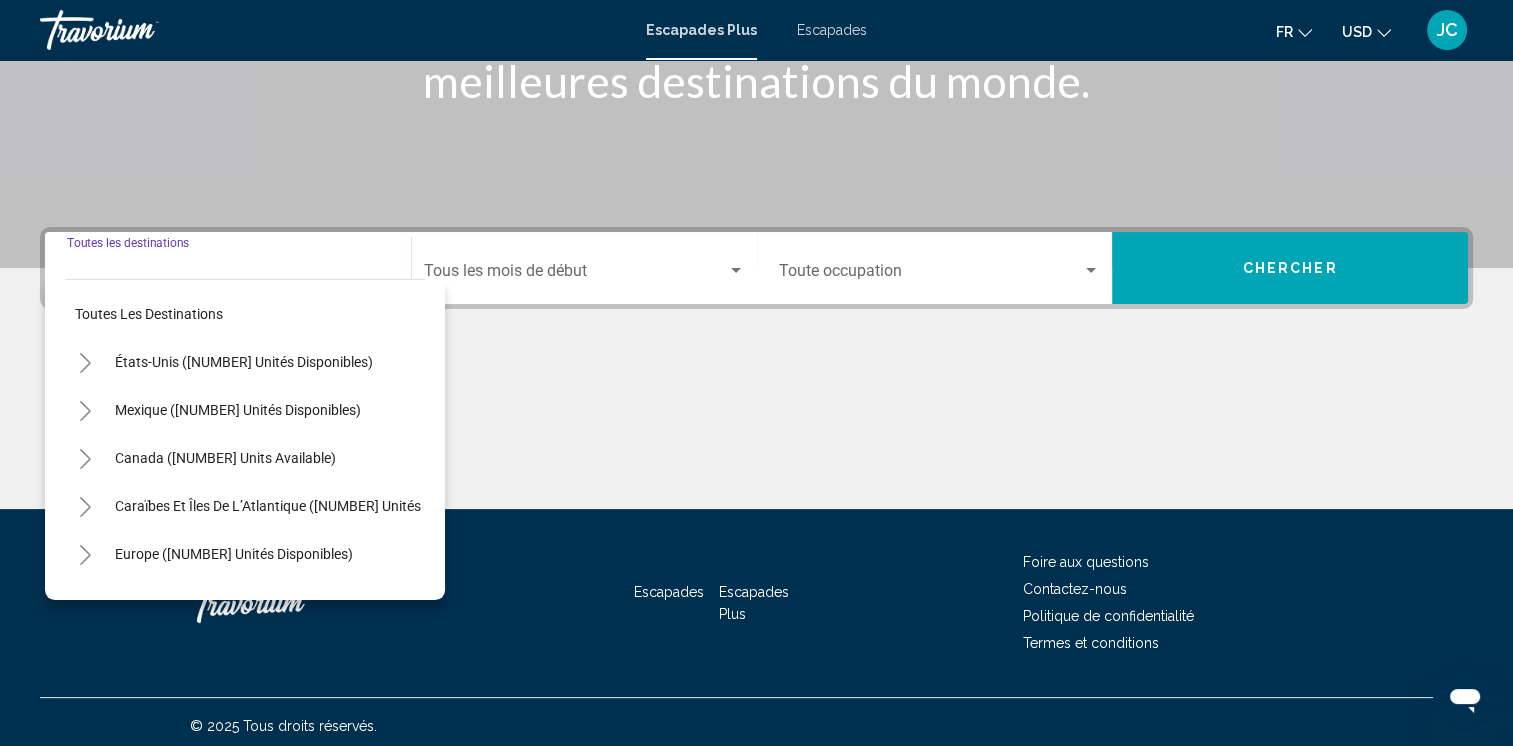 scroll, scrollTop: 339, scrollLeft: 0, axis: vertical 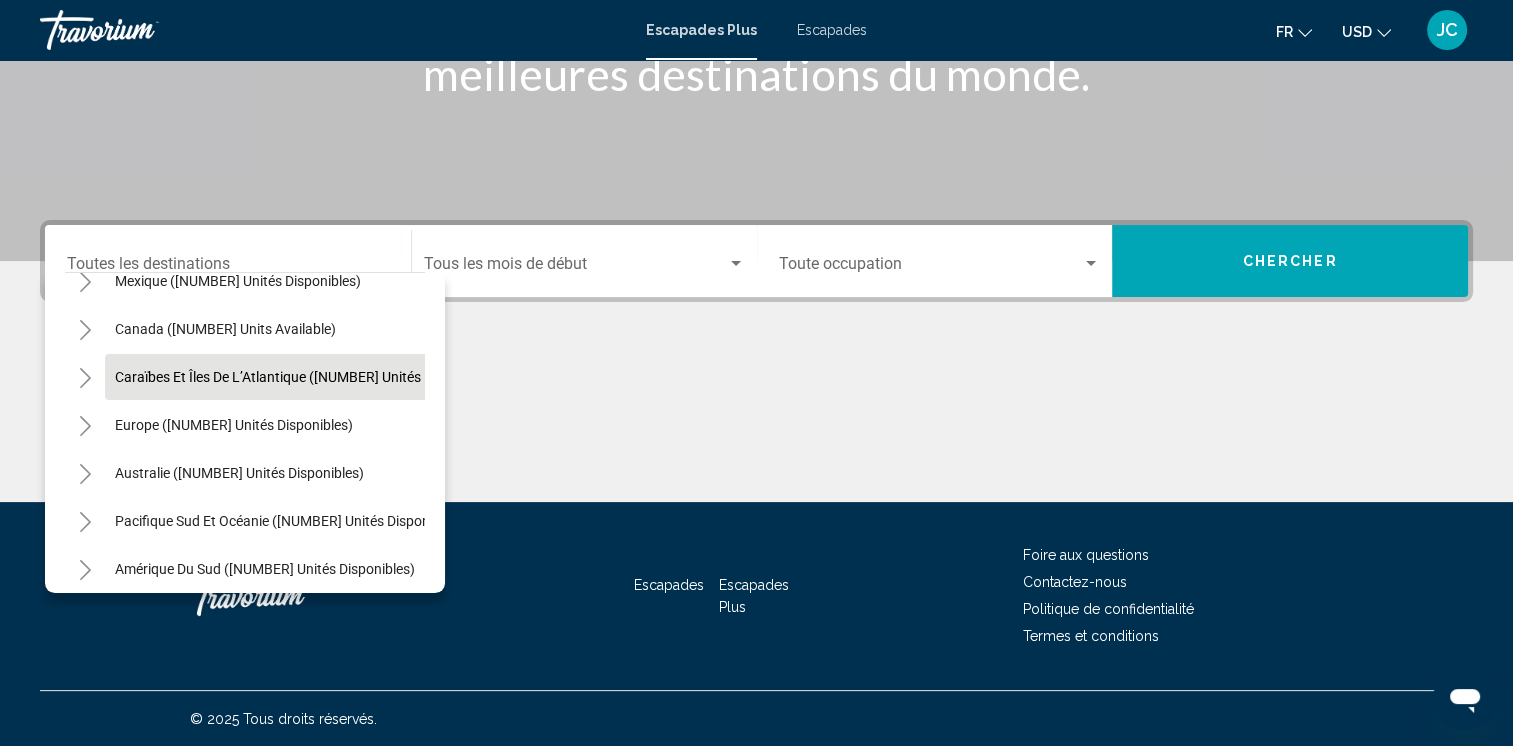 click on "Caraïbes et îles de l’Atlantique ([NUMBER] unités disponibles)" at bounding box center (234, 425) 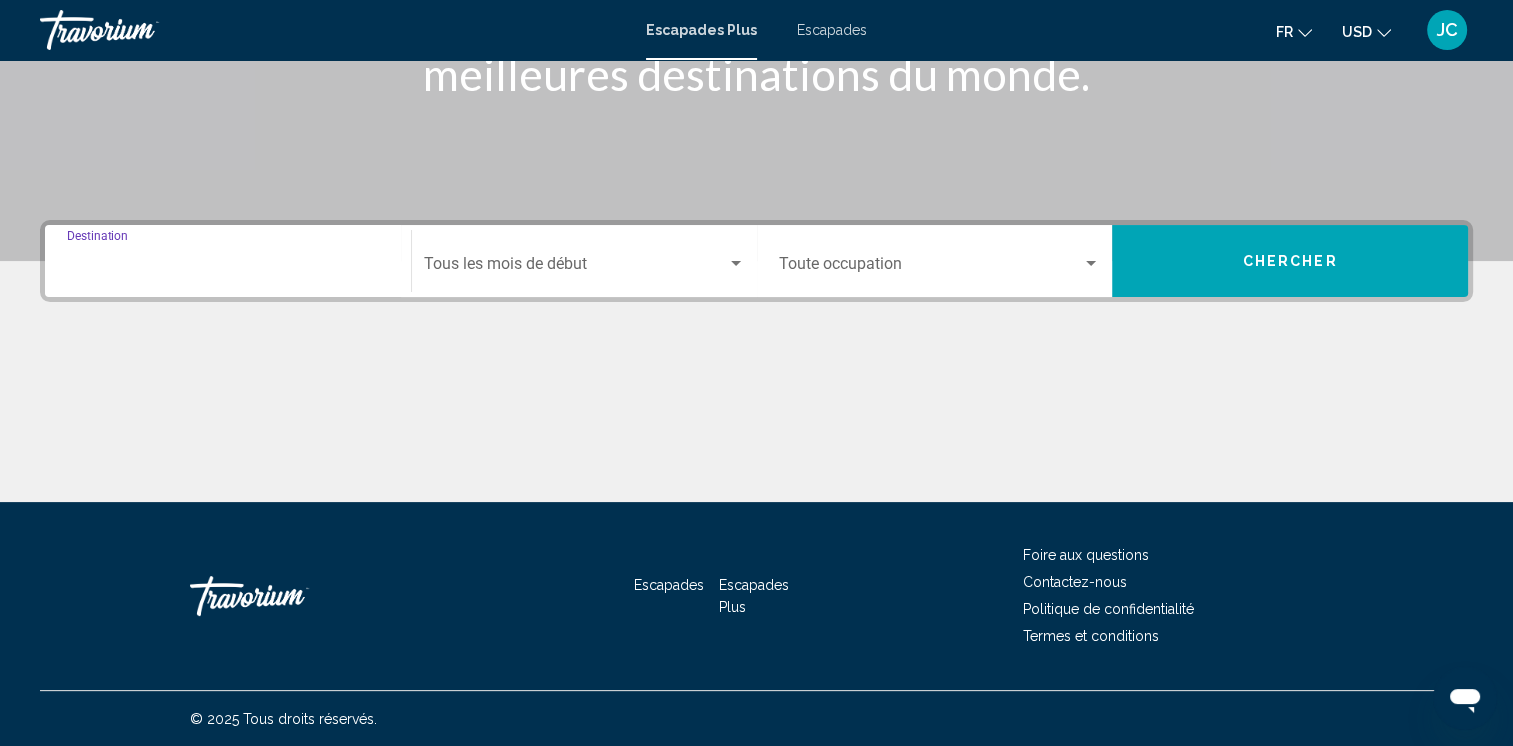 type on "**********" 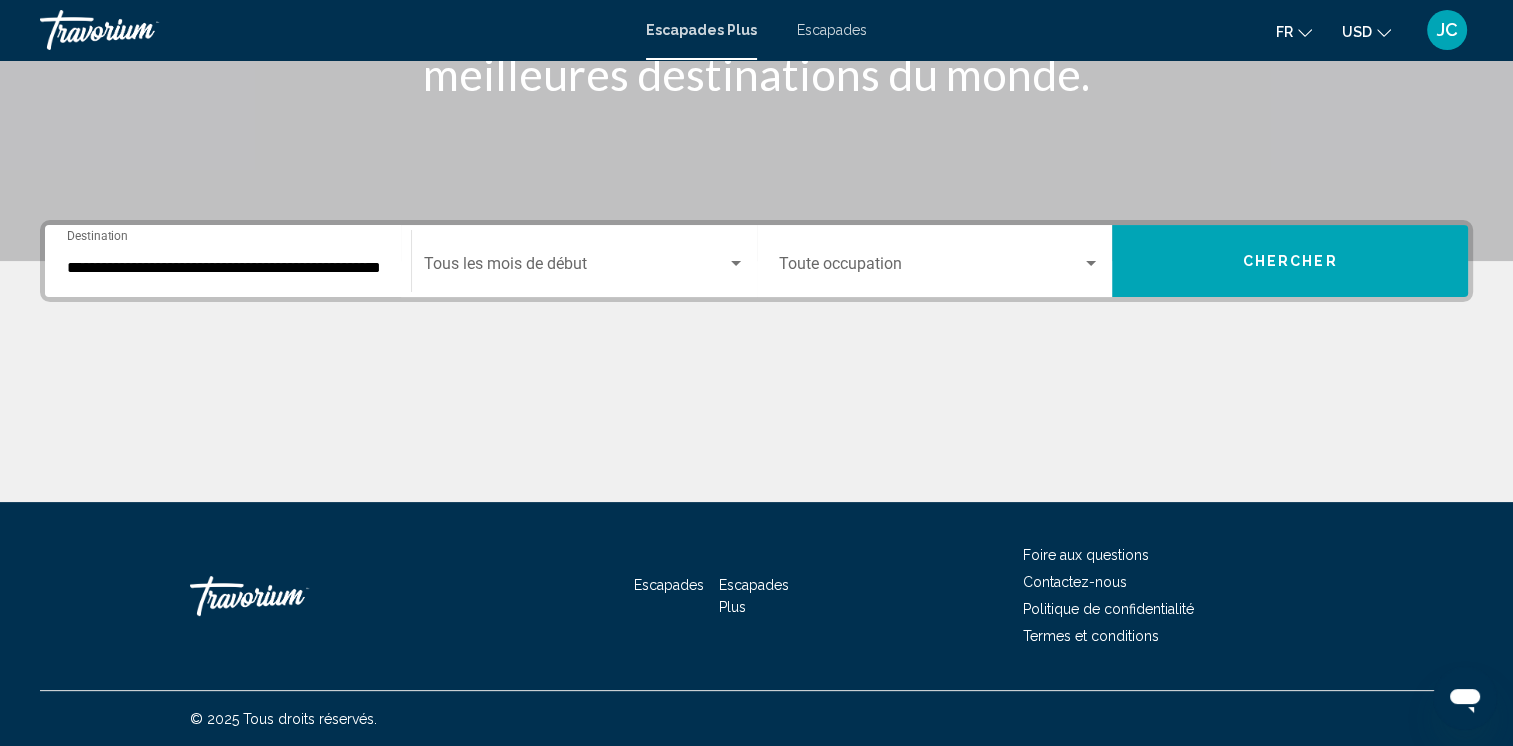 click on "Start Month Tous les mois de début" 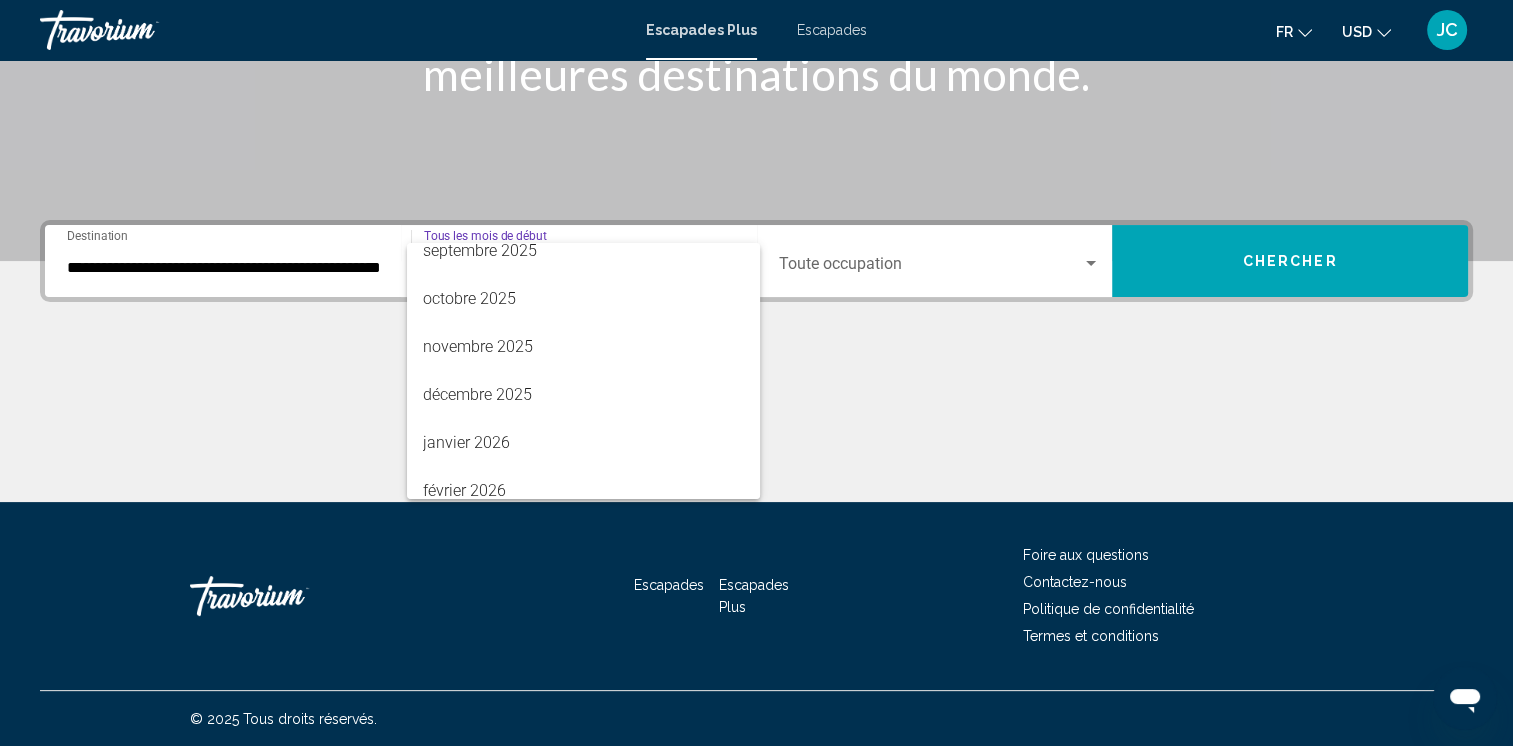 scroll, scrollTop: 165, scrollLeft: 0, axis: vertical 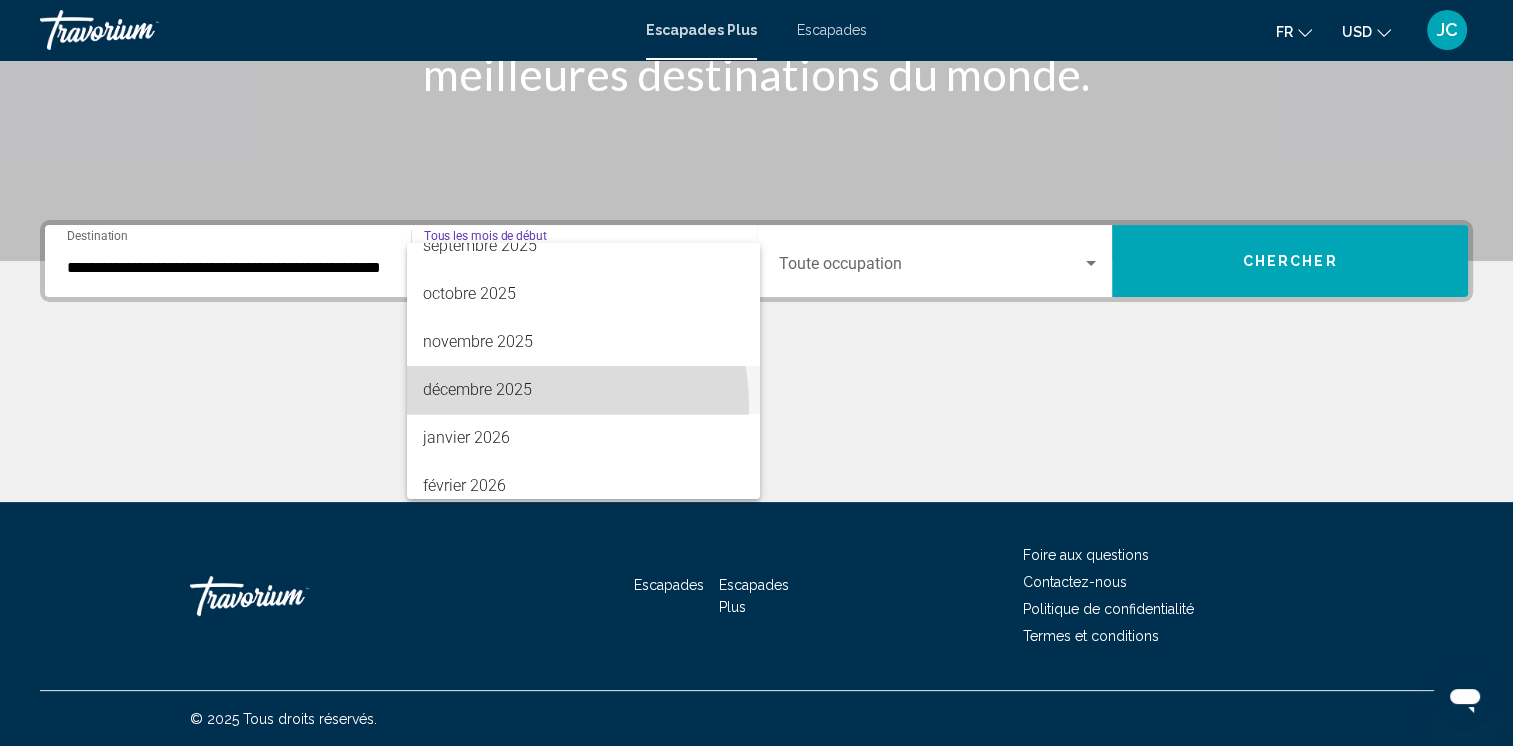 click on "décembre 2025" at bounding box center [583, 390] 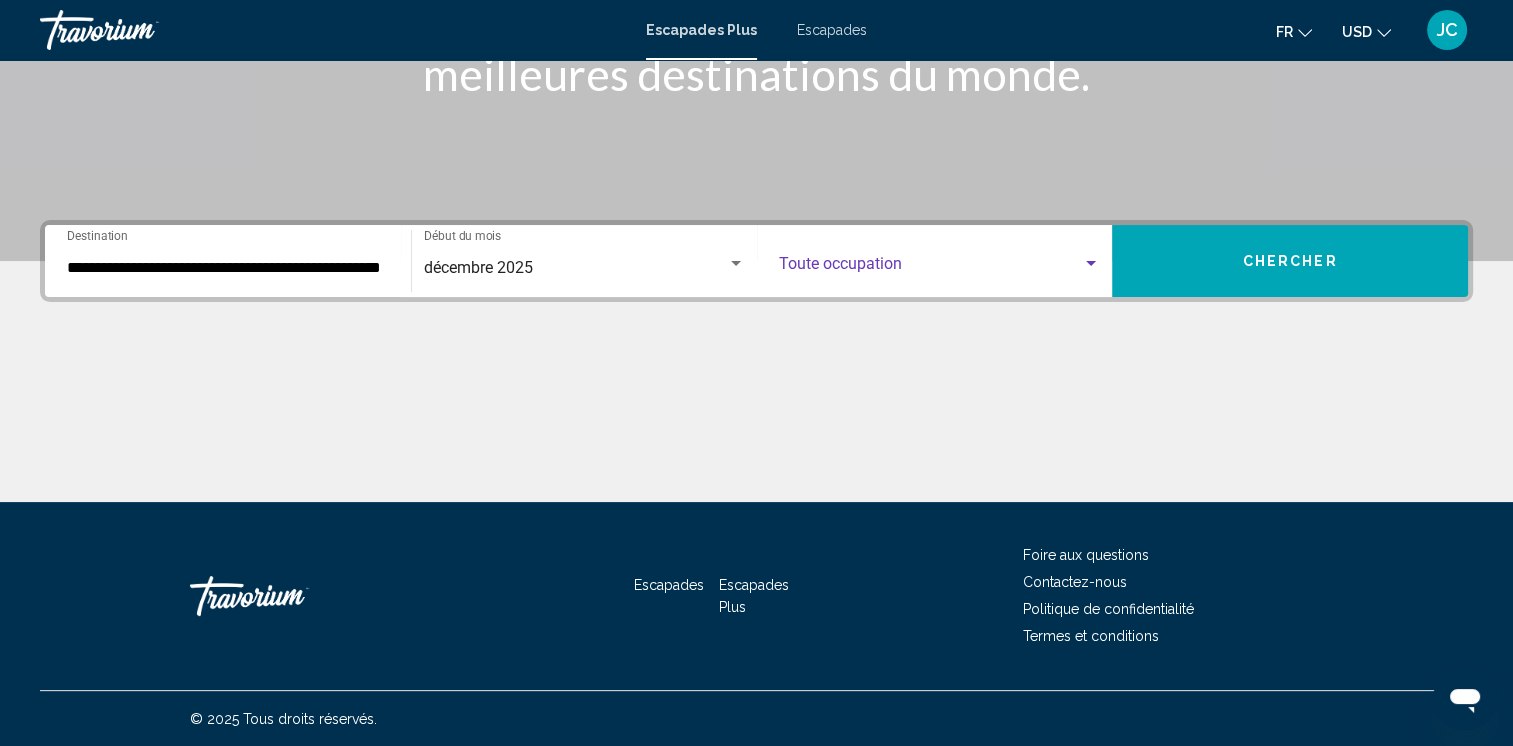 click at bounding box center [1091, 264] 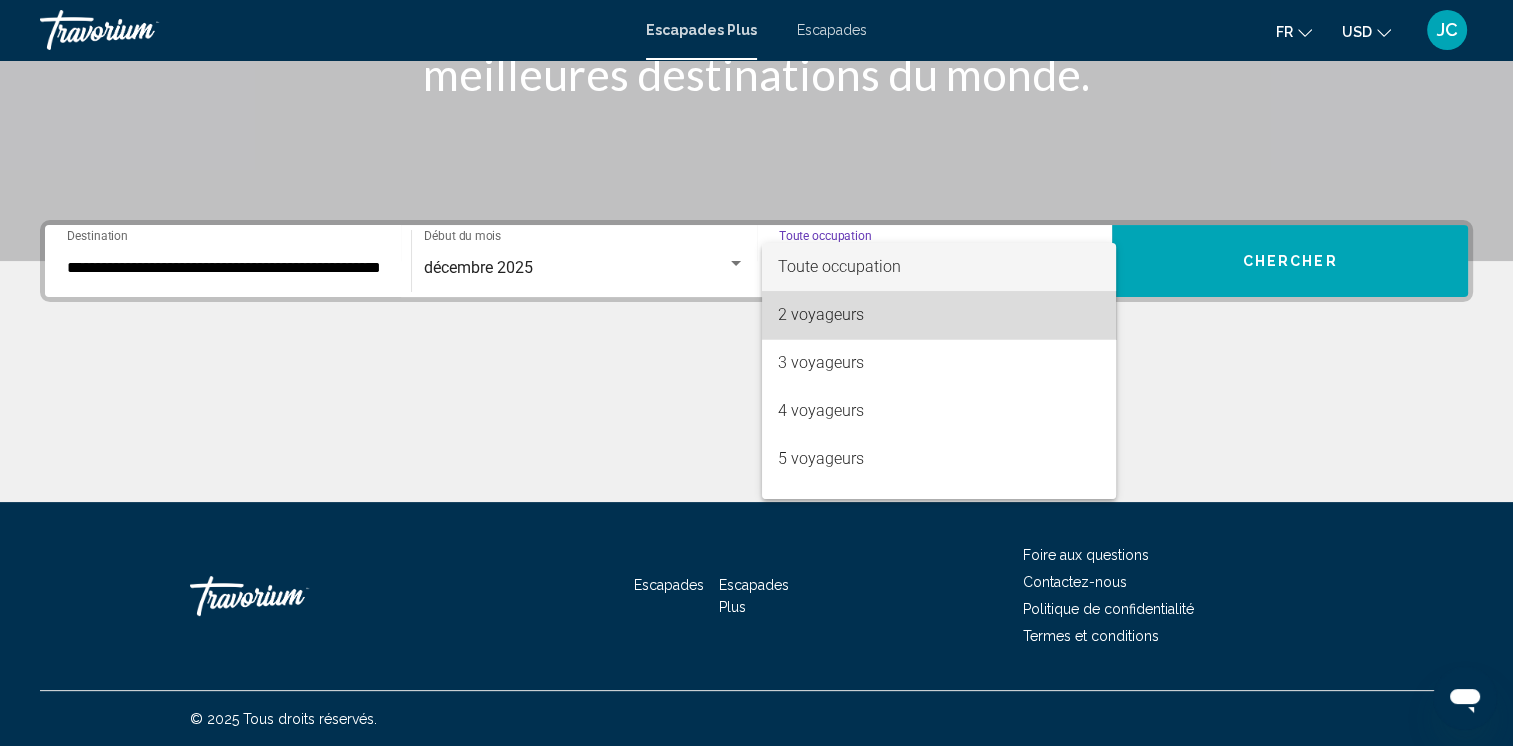 click on "2 voyageurs" at bounding box center [939, 315] 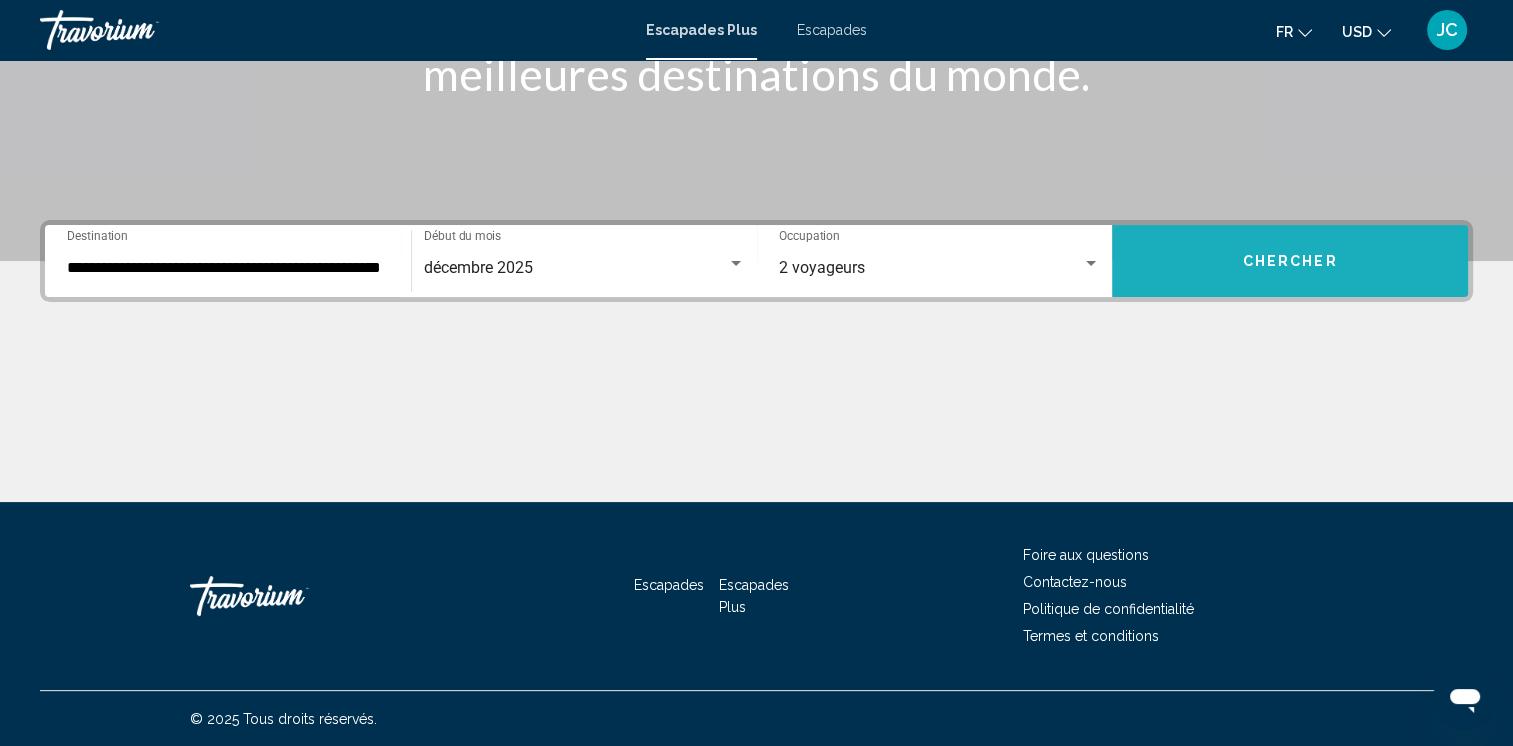 click on "Chercher" at bounding box center (1290, 262) 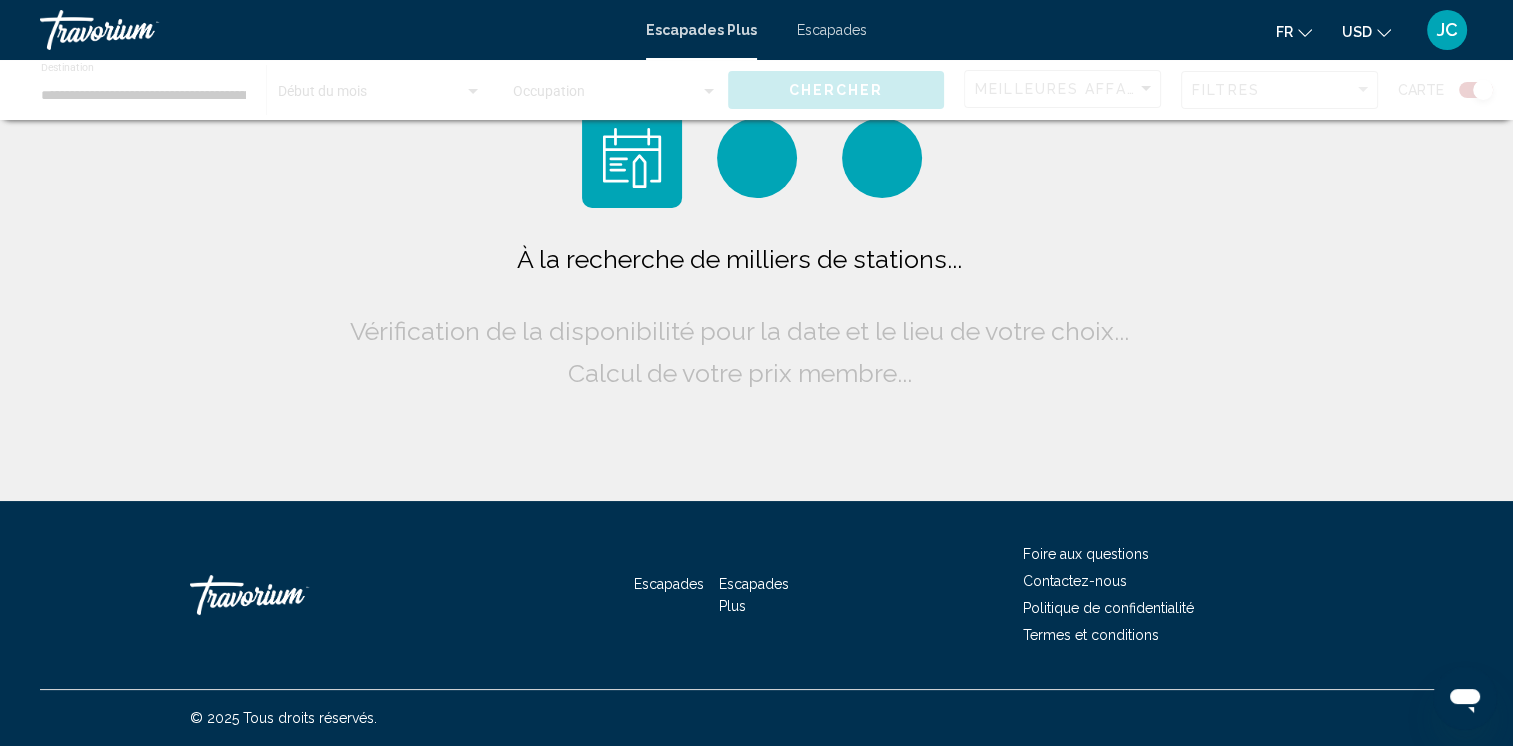 scroll, scrollTop: 0, scrollLeft: 0, axis: both 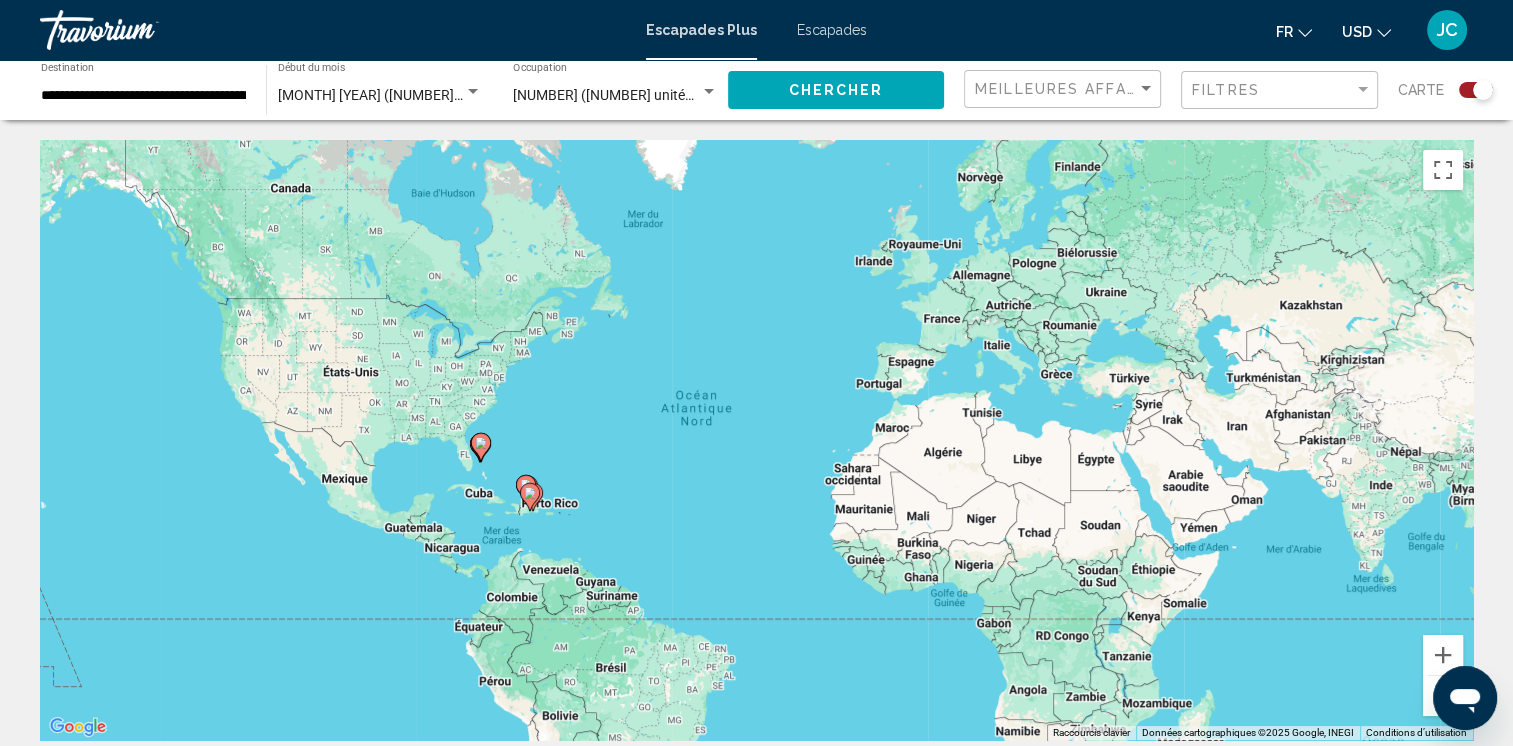 click 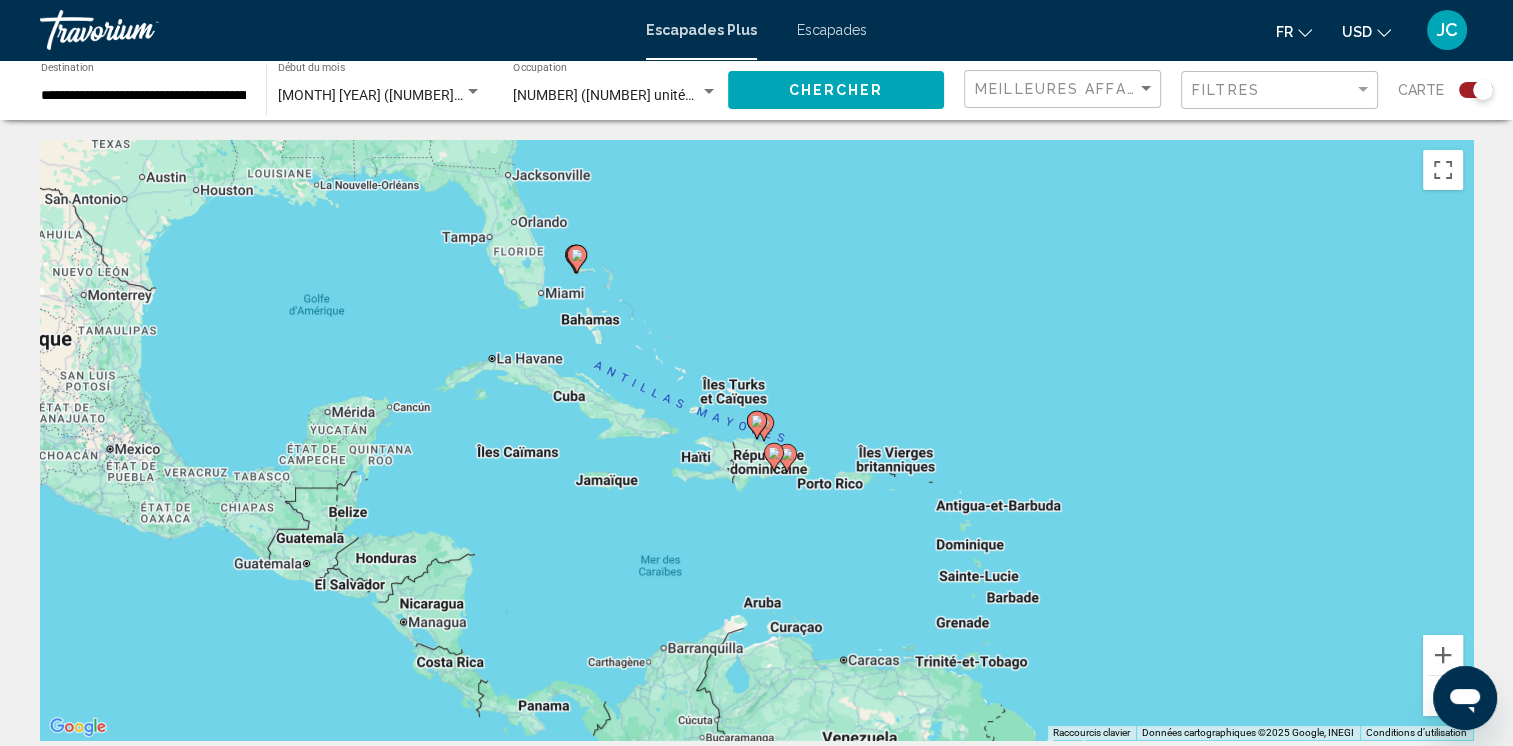 click 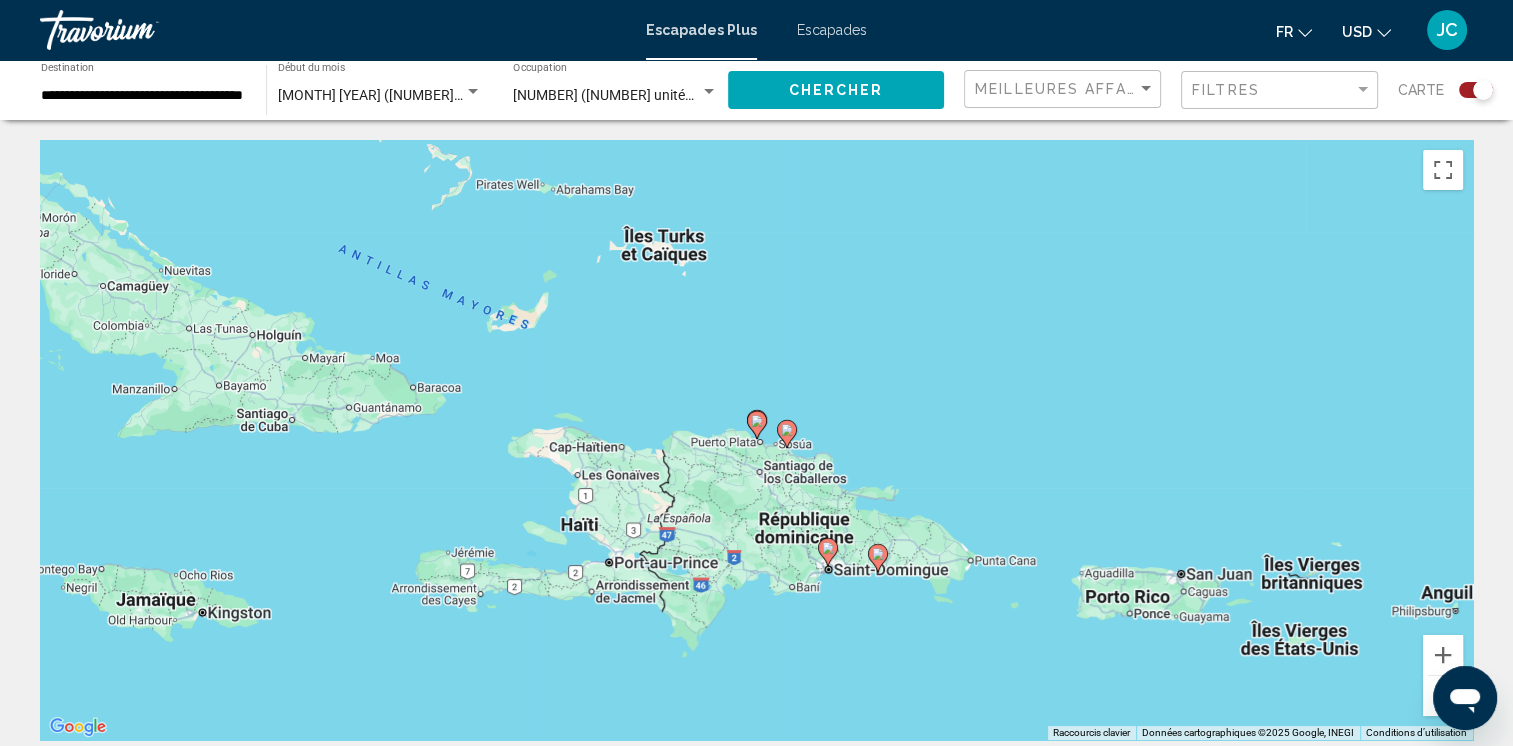 click at bounding box center (1443, 696) 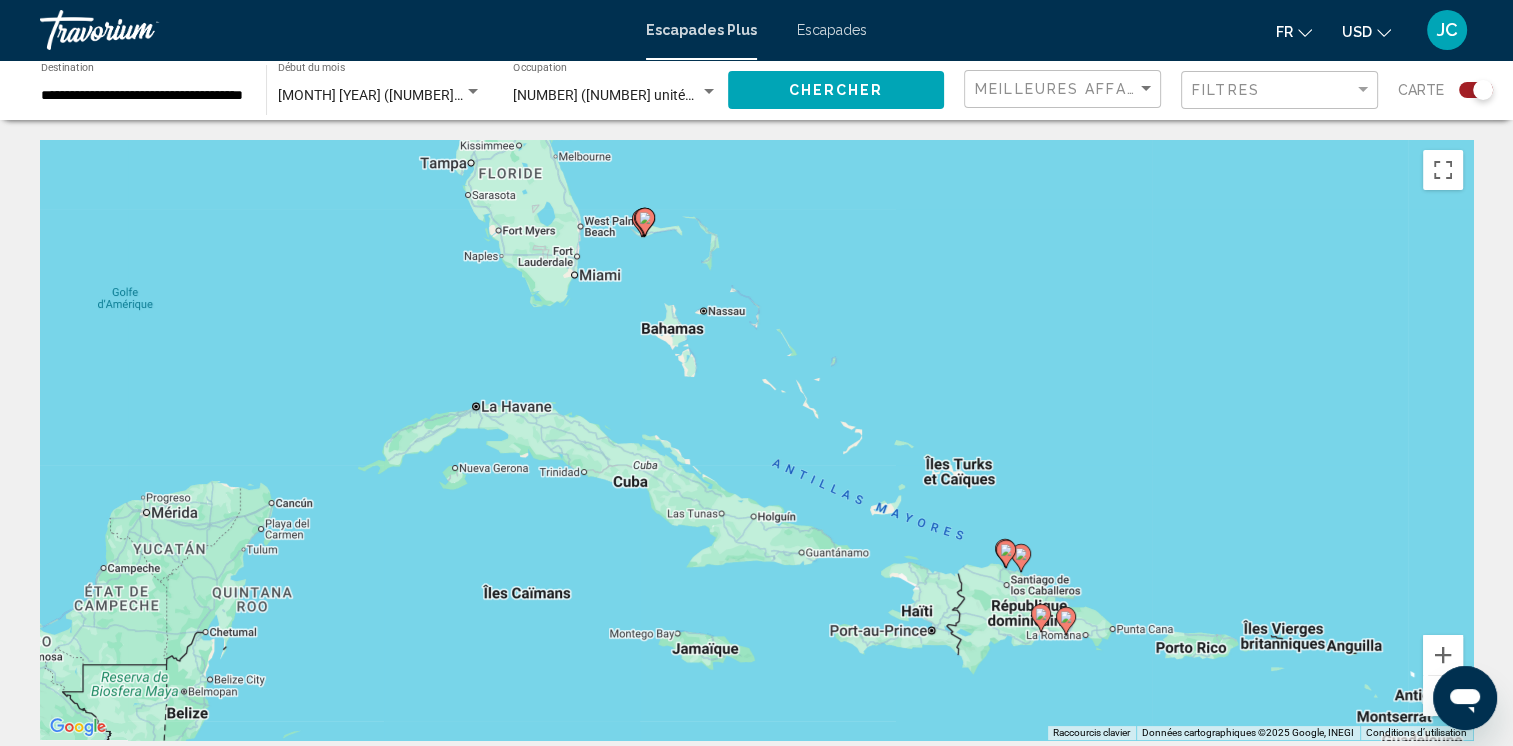 drag, startPoint x: 1107, startPoint y: 297, endPoint x: 1361, endPoint y: 430, distance: 286.71414 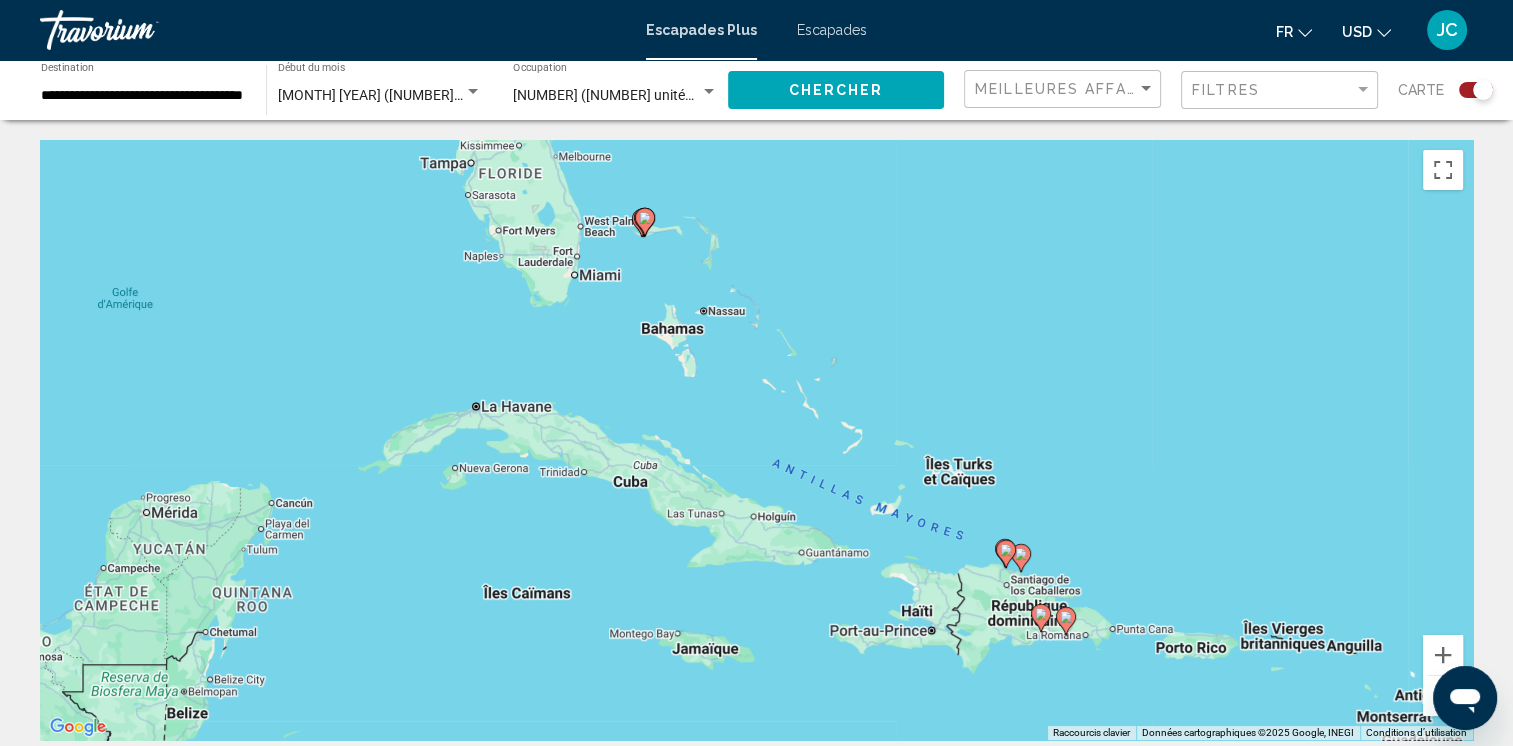 click 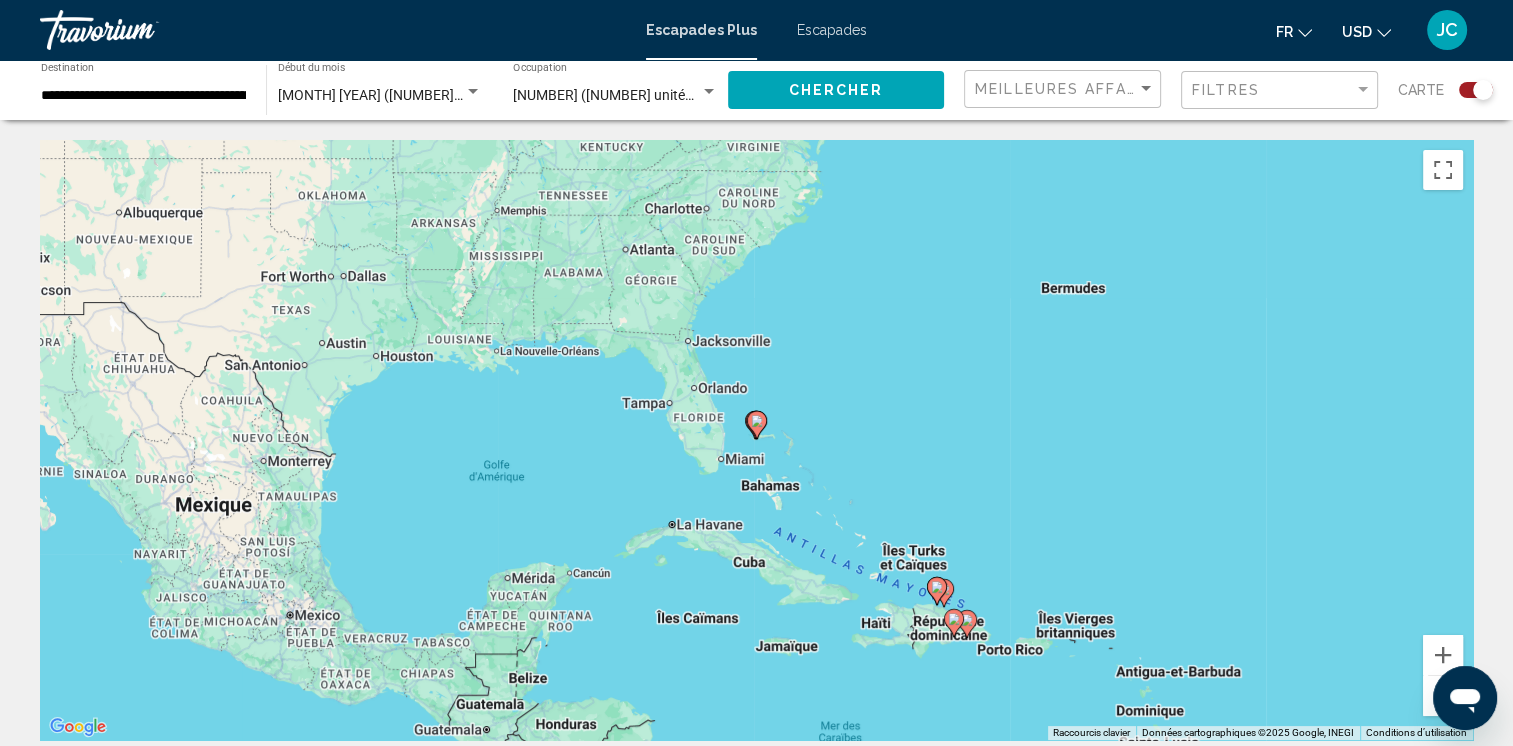 click 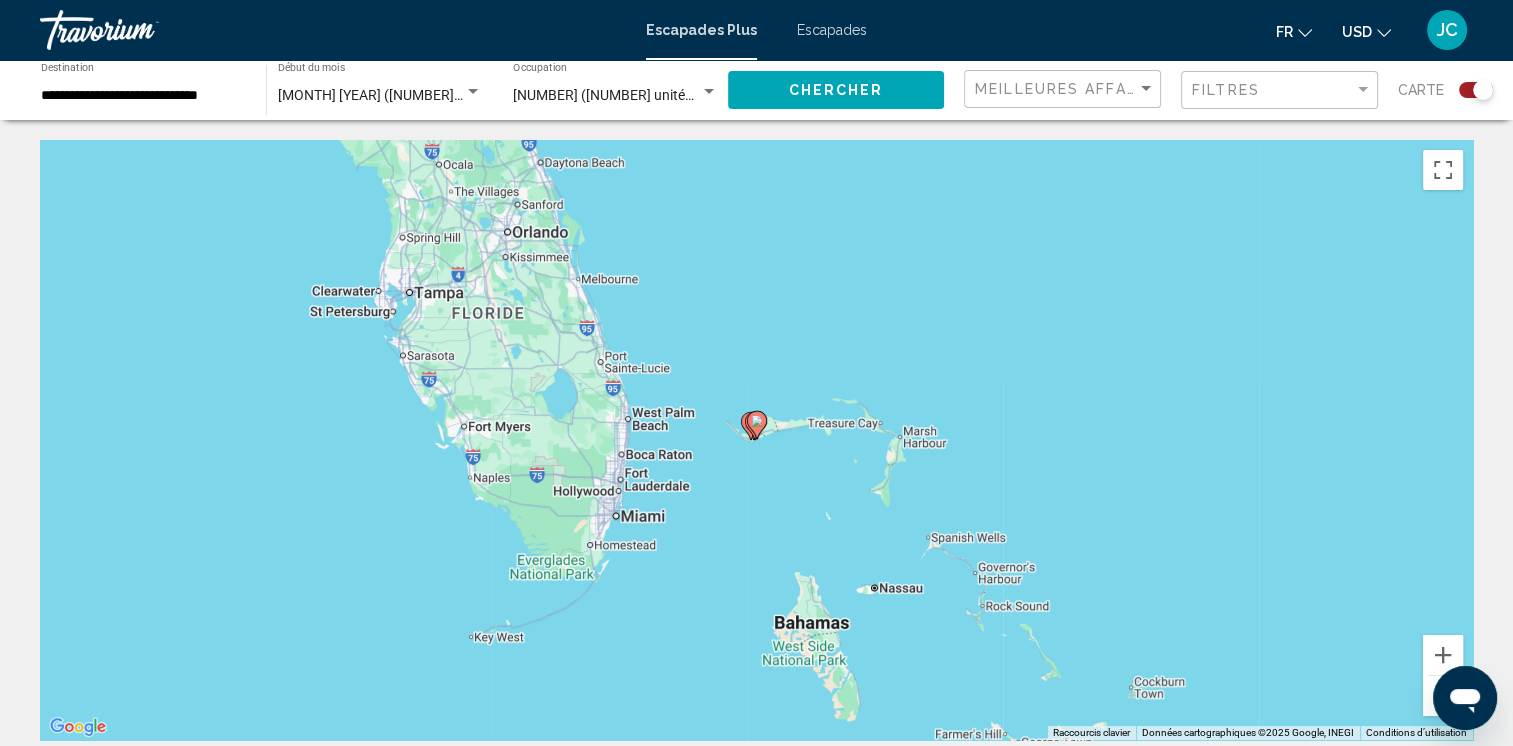 click 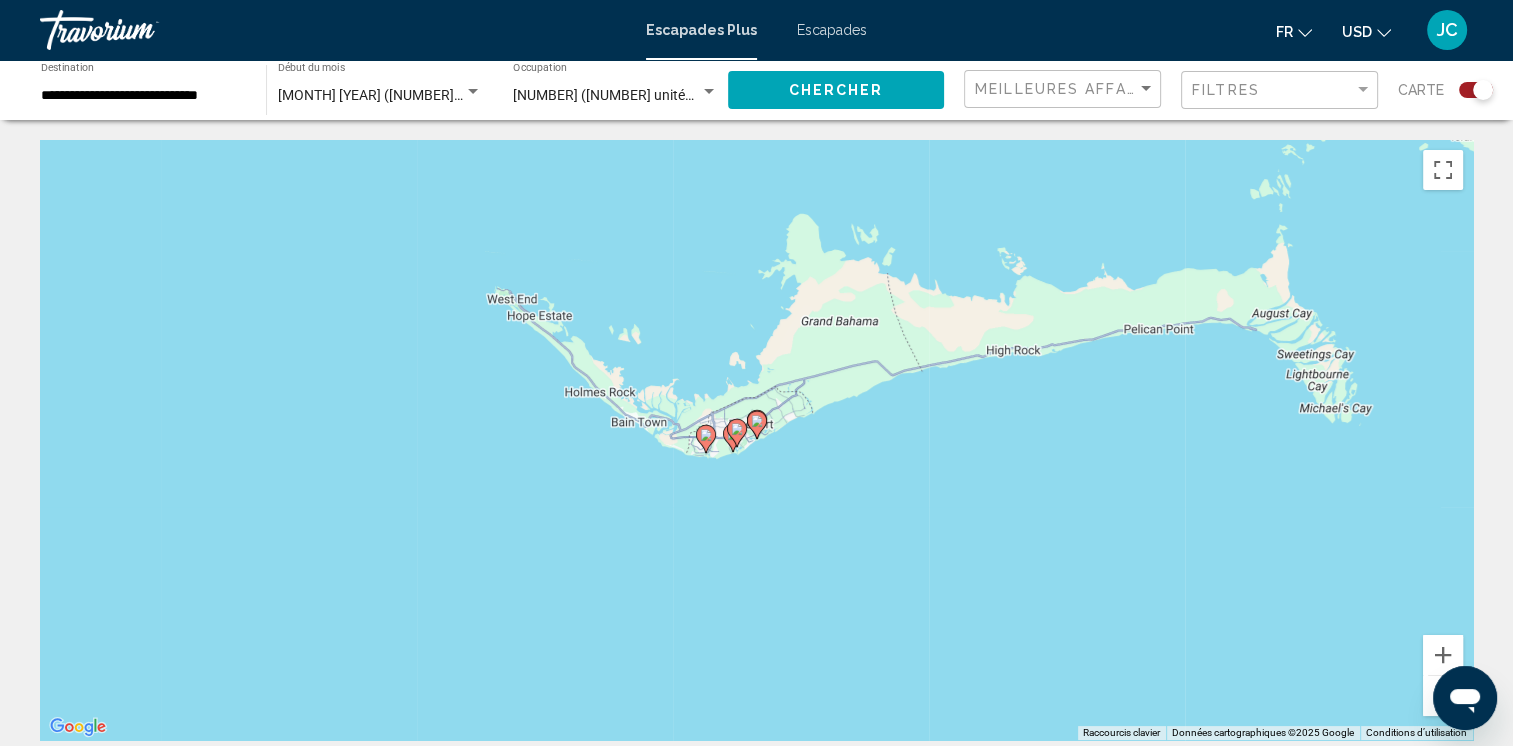 click 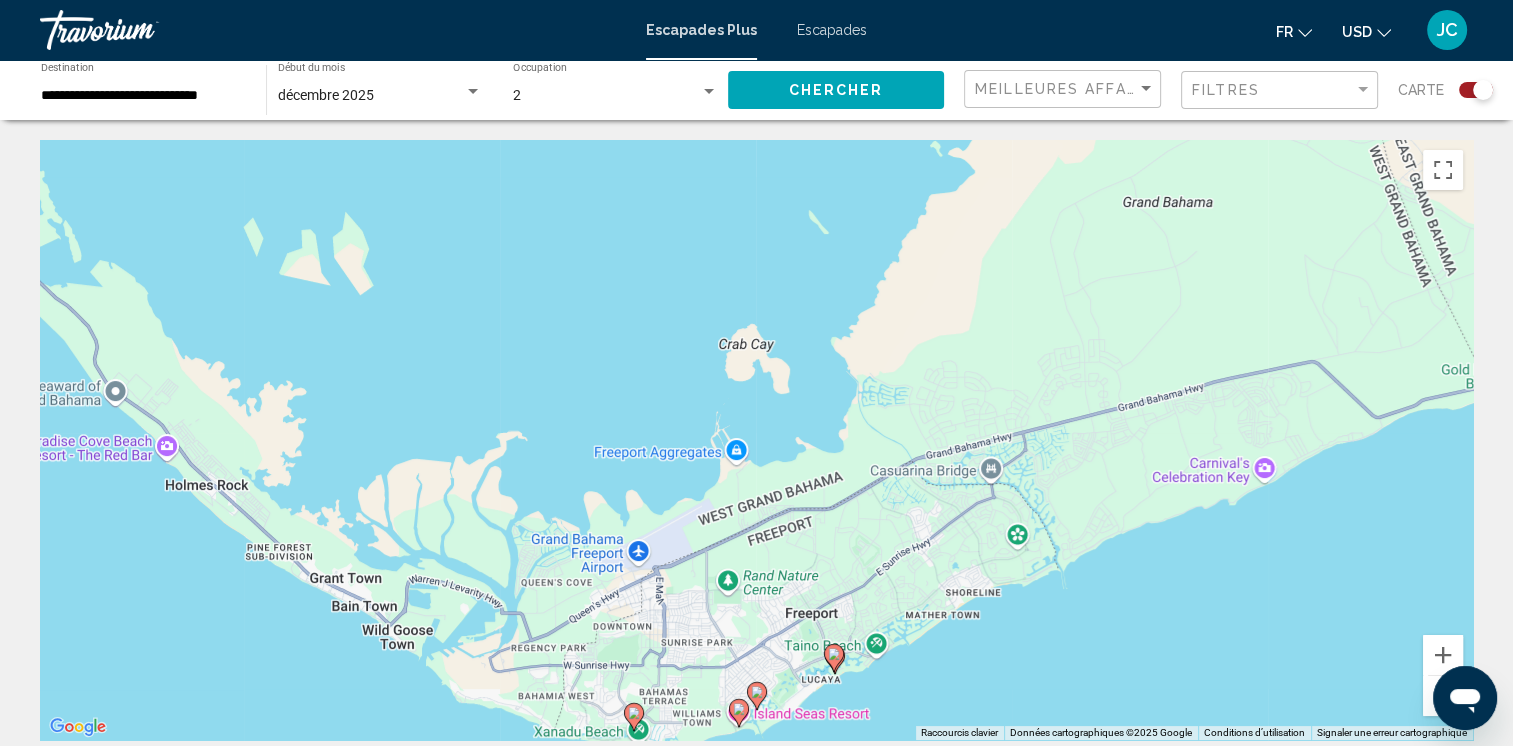 click 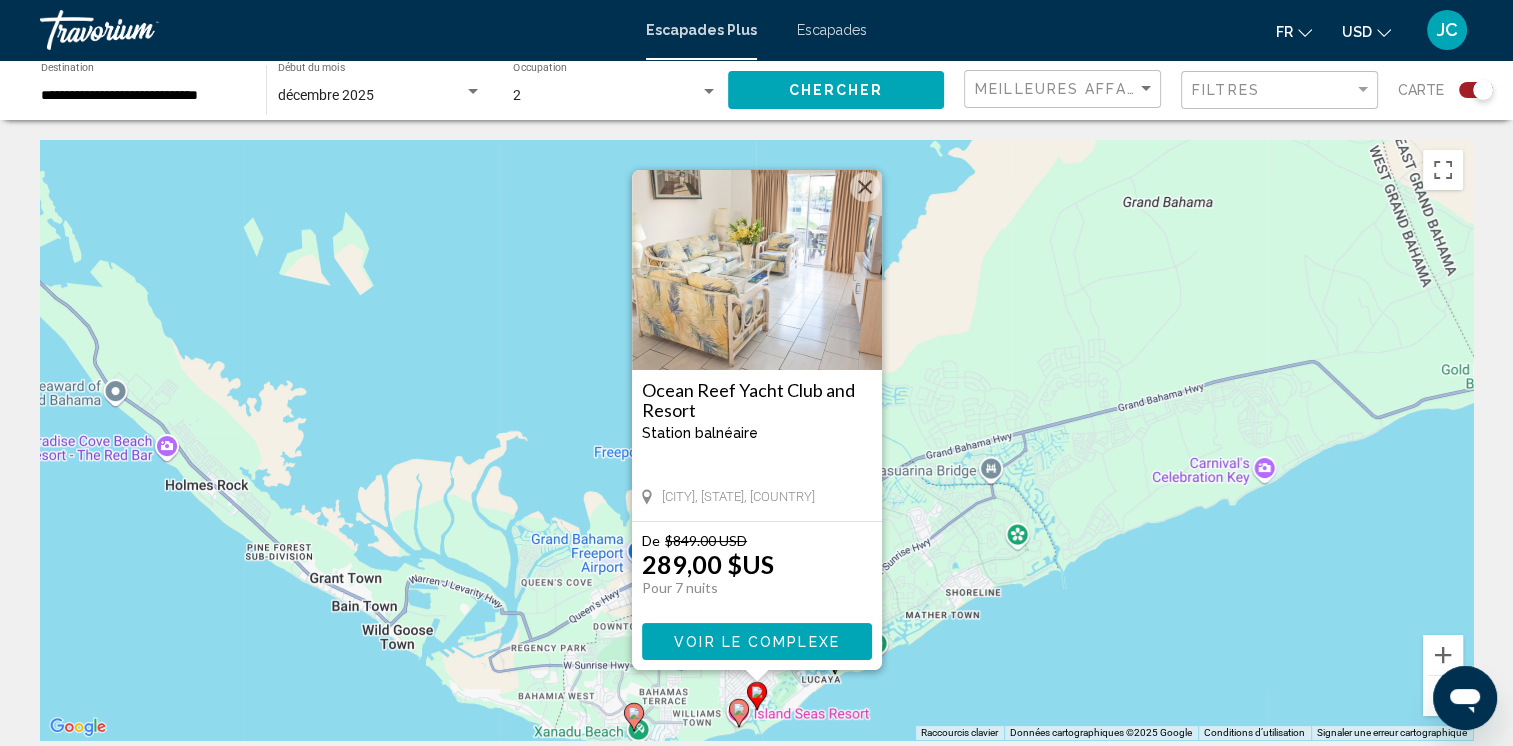click 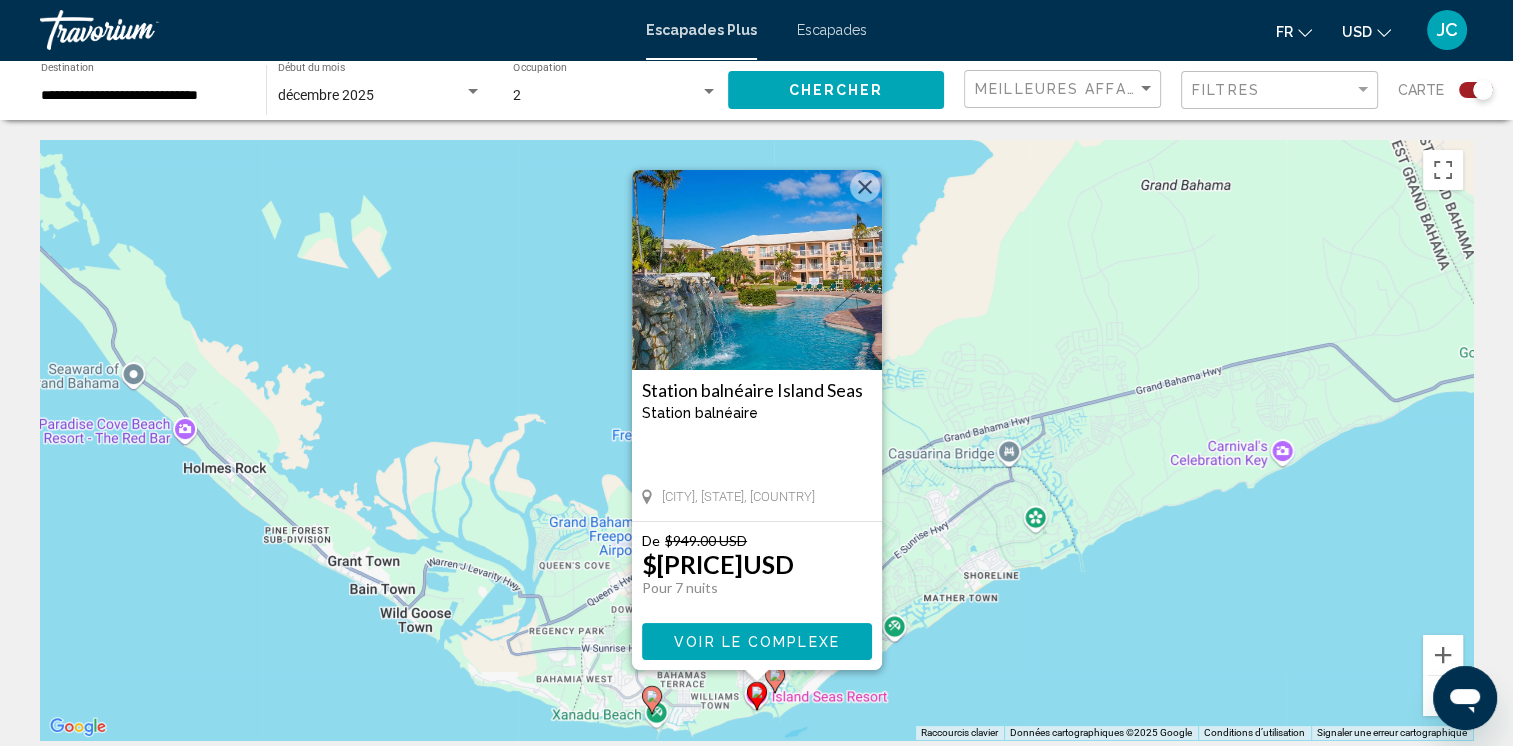 click 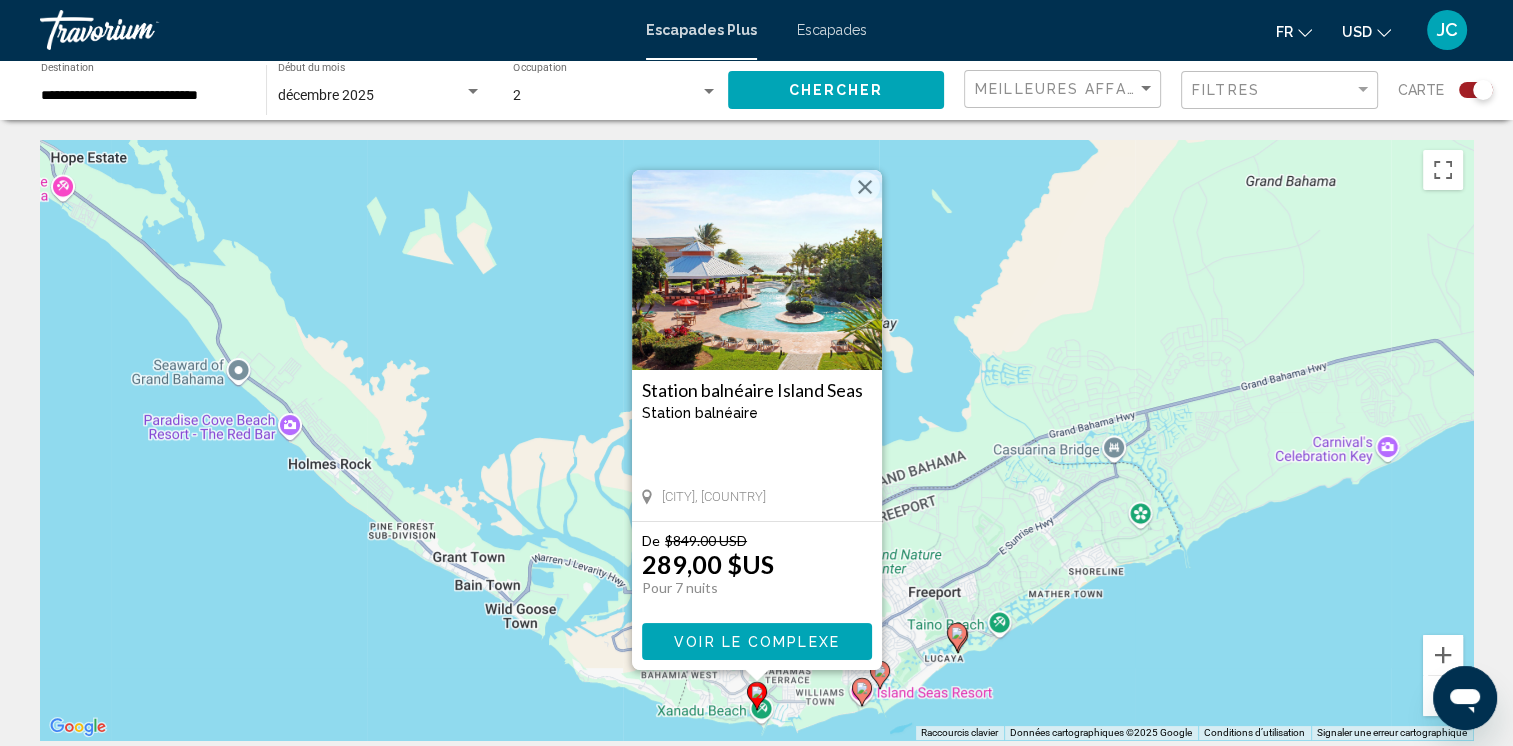 click 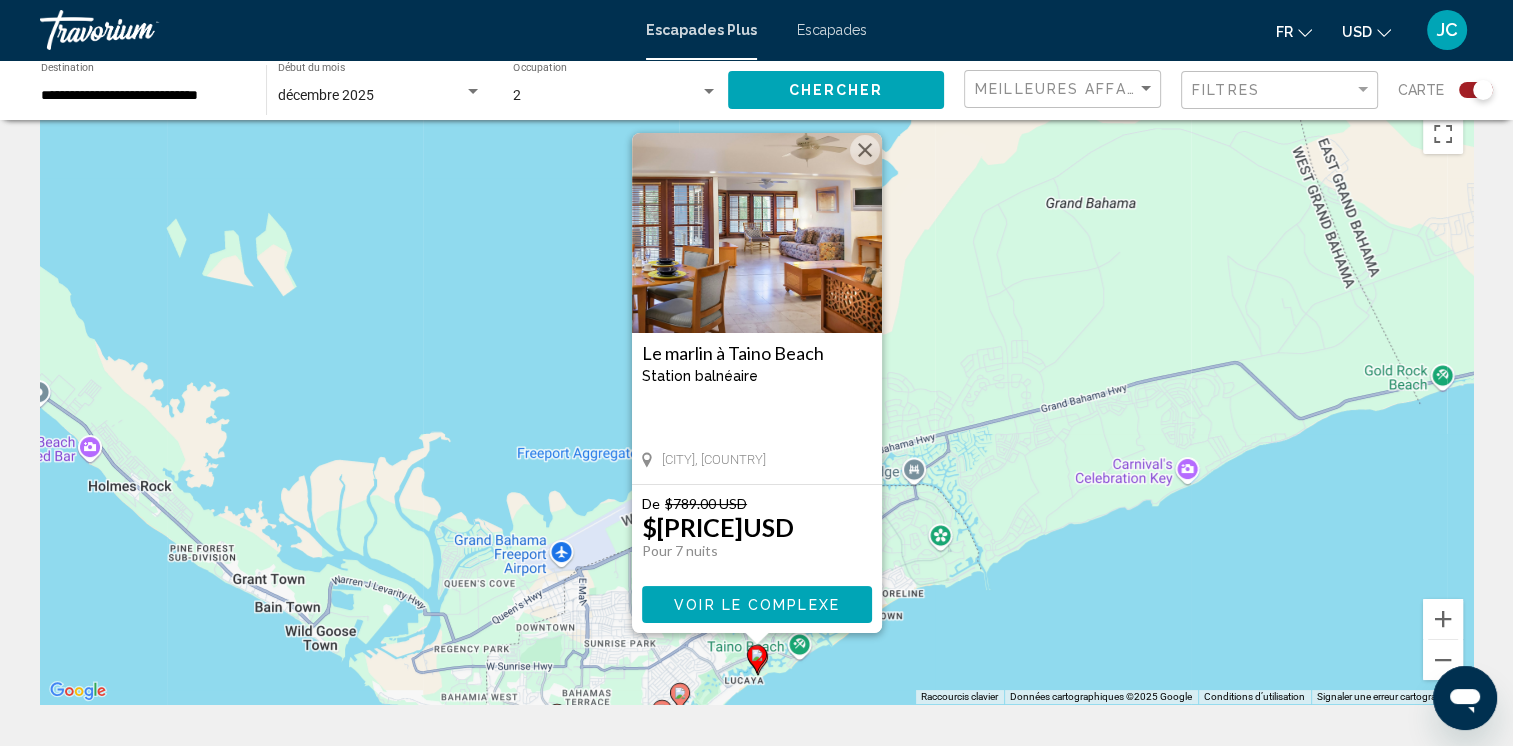 scroll, scrollTop: 0, scrollLeft: 0, axis: both 